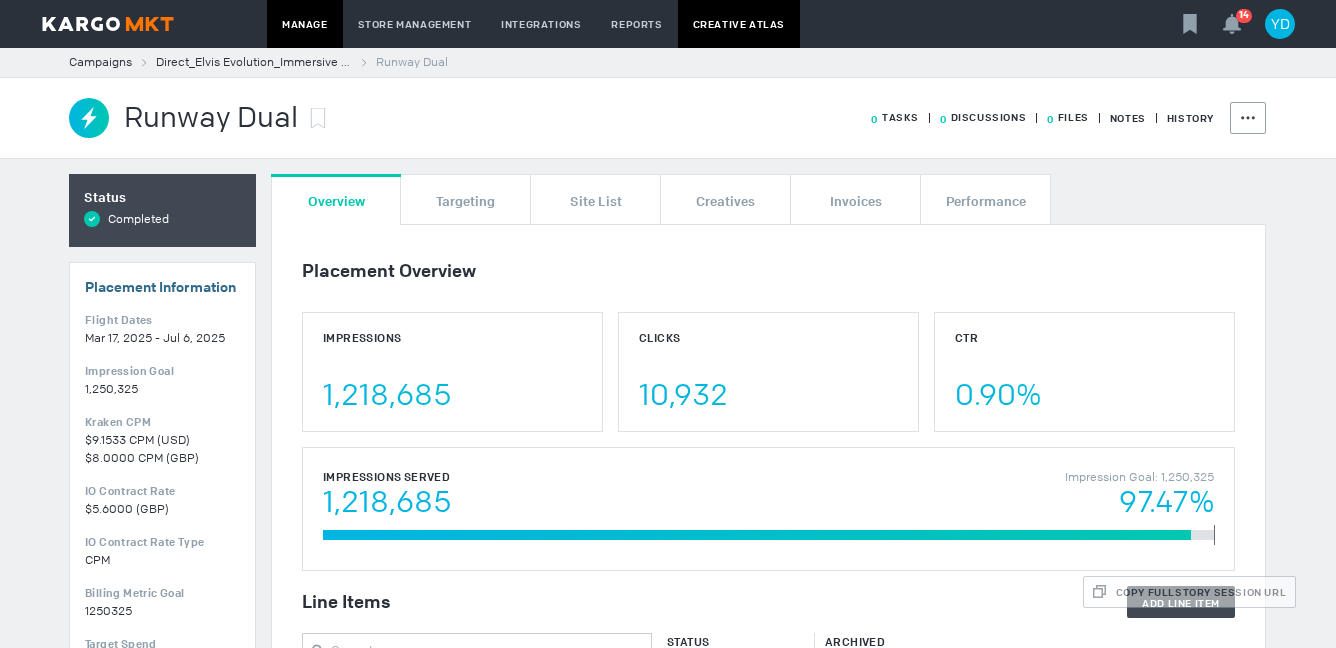 scroll, scrollTop: 0, scrollLeft: 0, axis: both 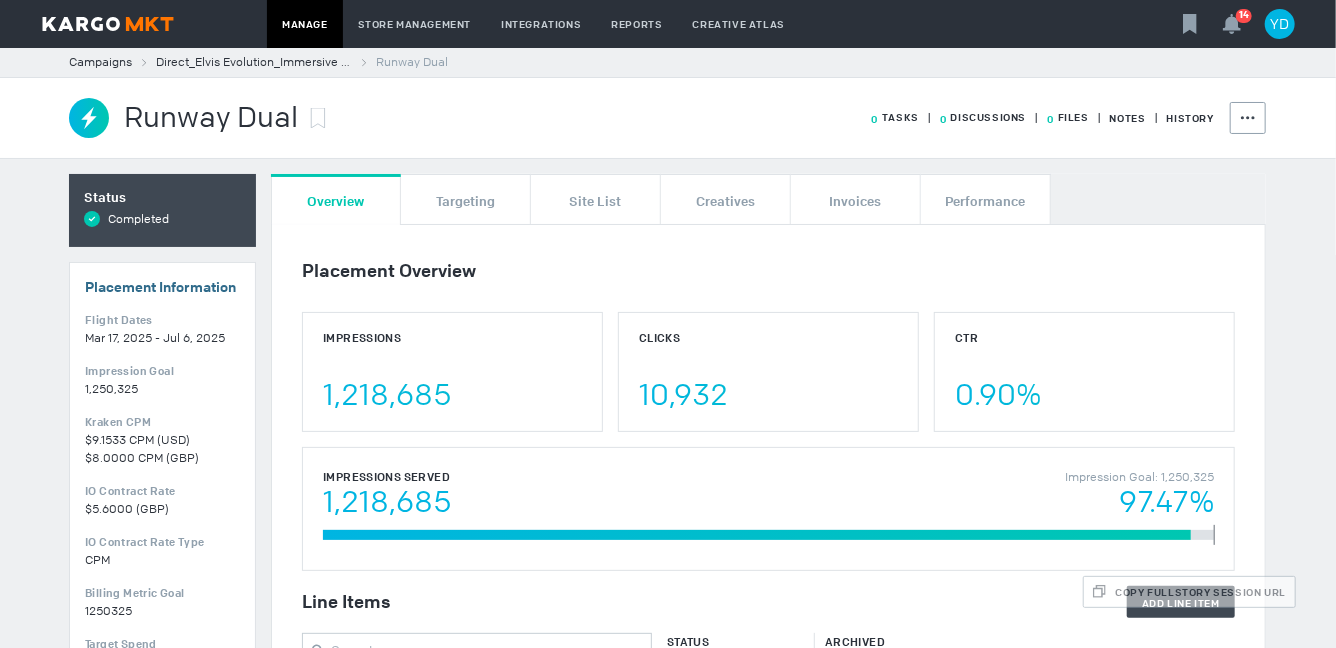 click at bounding box center (108, 24) 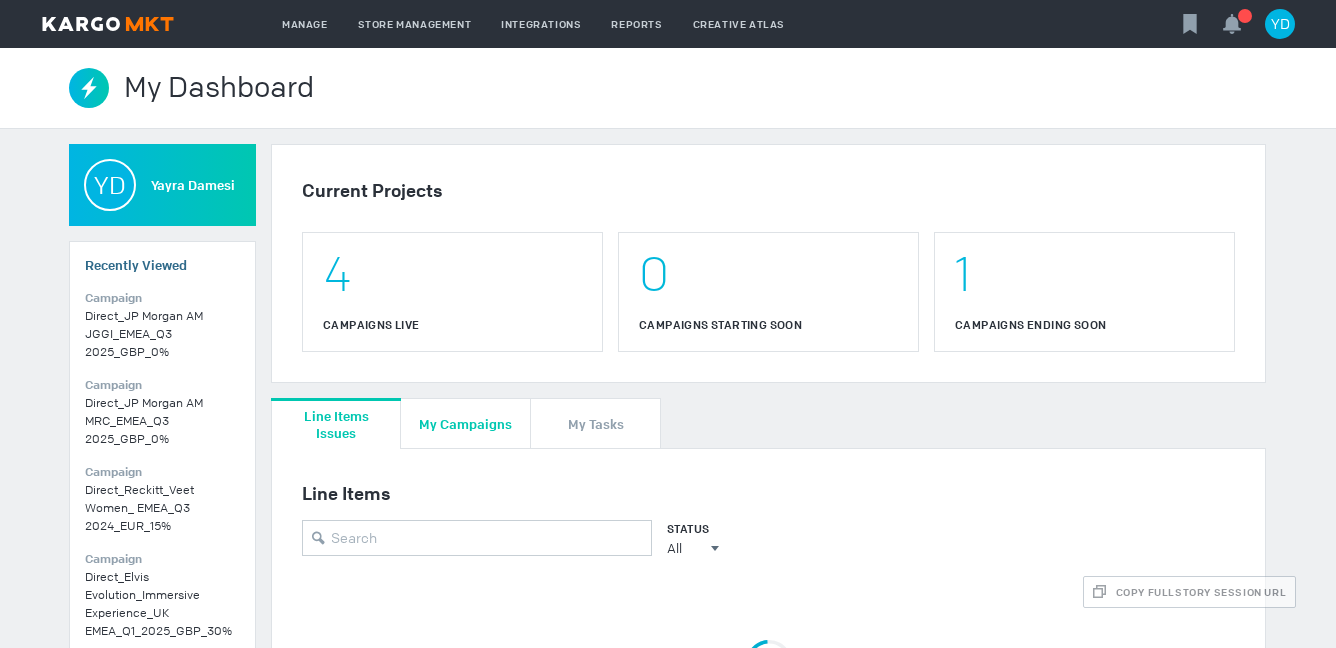 scroll, scrollTop: 0, scrollLeft: 0, axis: both 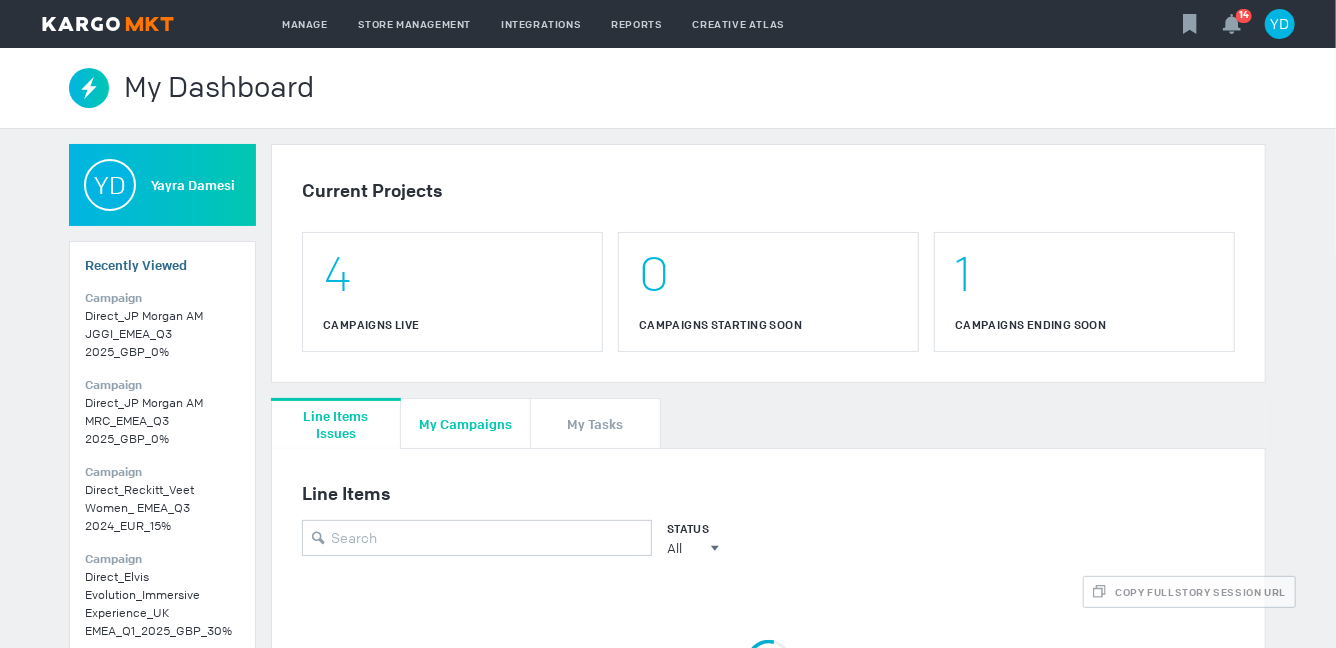 click on "My Campaigns" at bounding box center (465, 423) 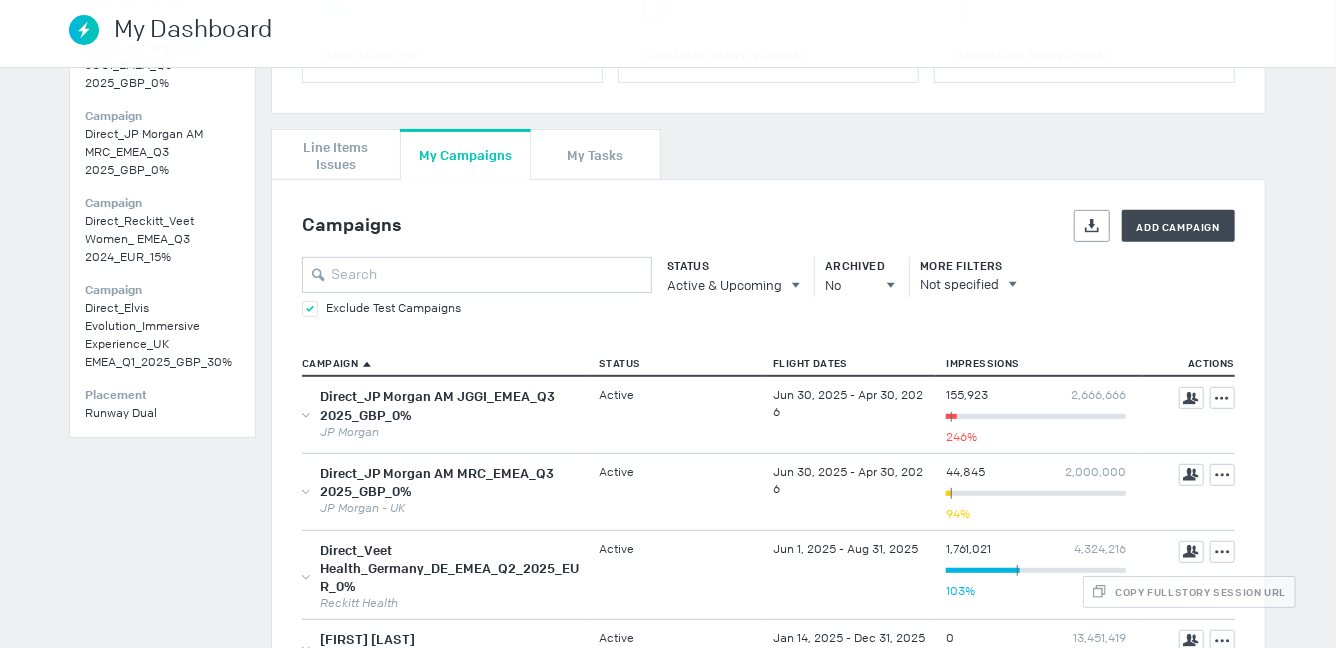 scroll, scrollTop: 342, scrollLeft: 0, axis: vertical 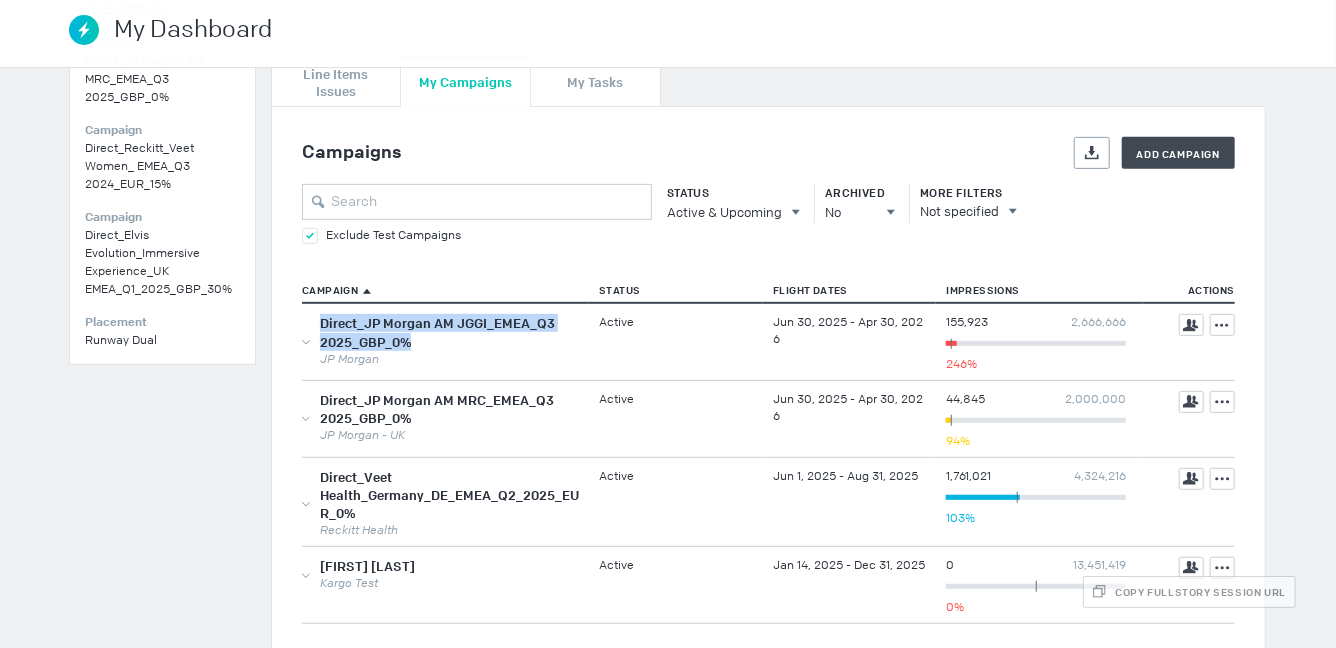 drag, startPoint x: 441, startPoint y: 340, endPoint x: 313, endPoint y: 312, distance: 131.02672 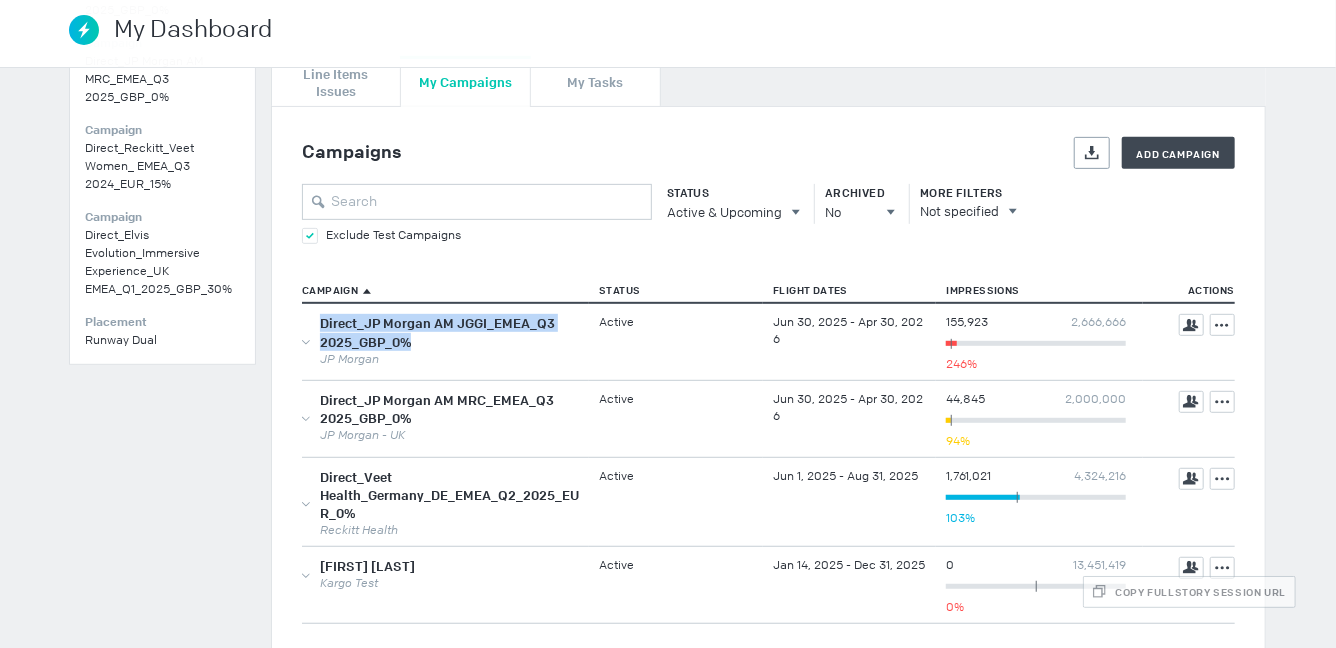 copy on "Direct_JP Morgan AM JGGI_EMEA_Q3 2025_GBP_0%" 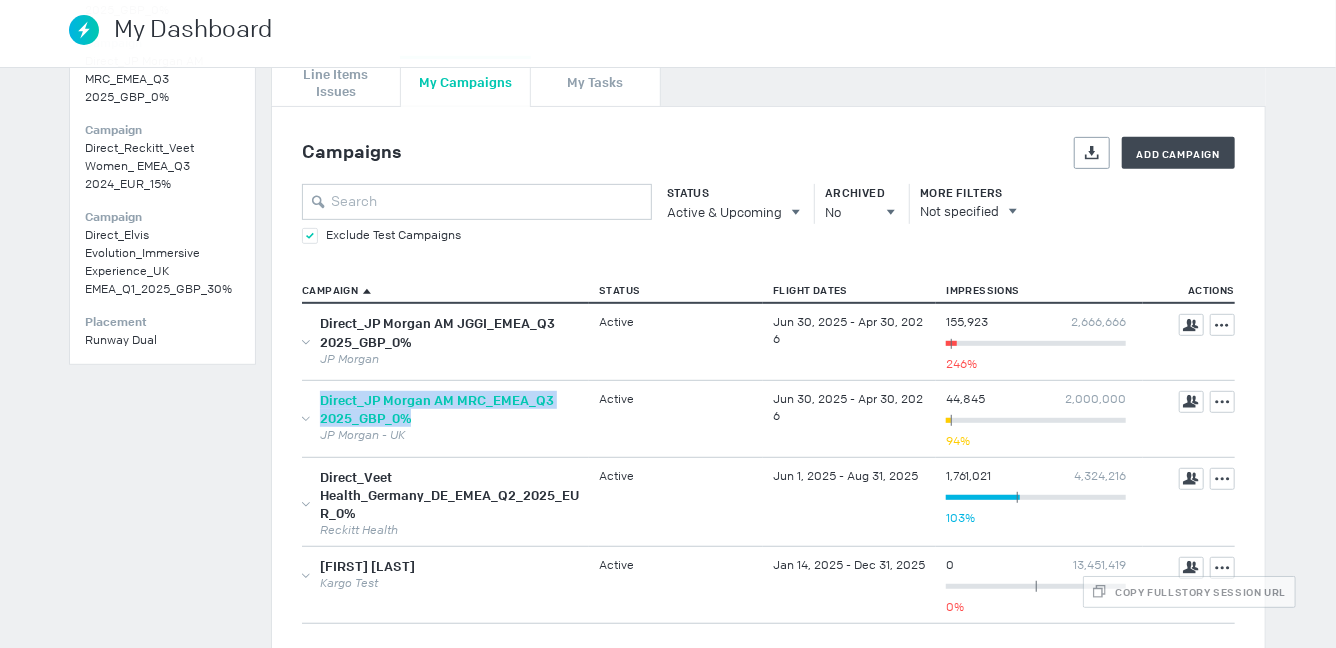 drag, startPoint x: 430, startPoint y: 413, endPoint x: 321, endPoint y: 404, distance: 109.370926 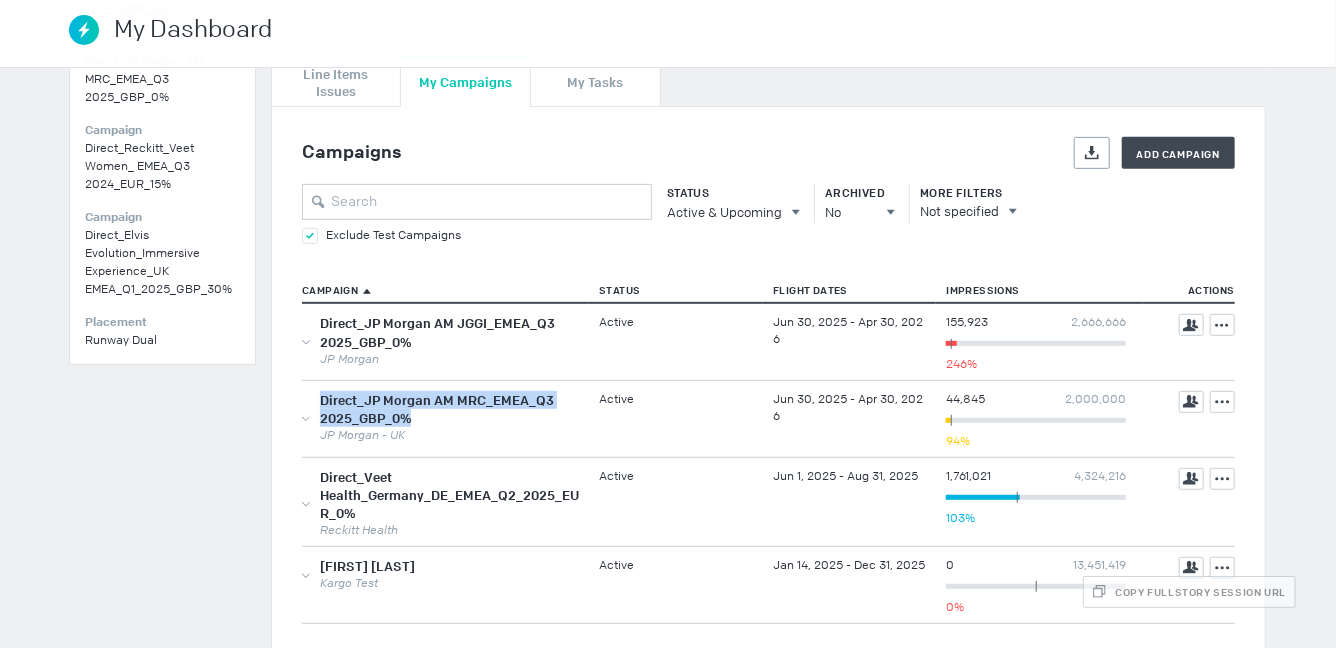copy on "Direct_JP Morgan AM MRC_EMEA_Q3 2025_GBP_0%" 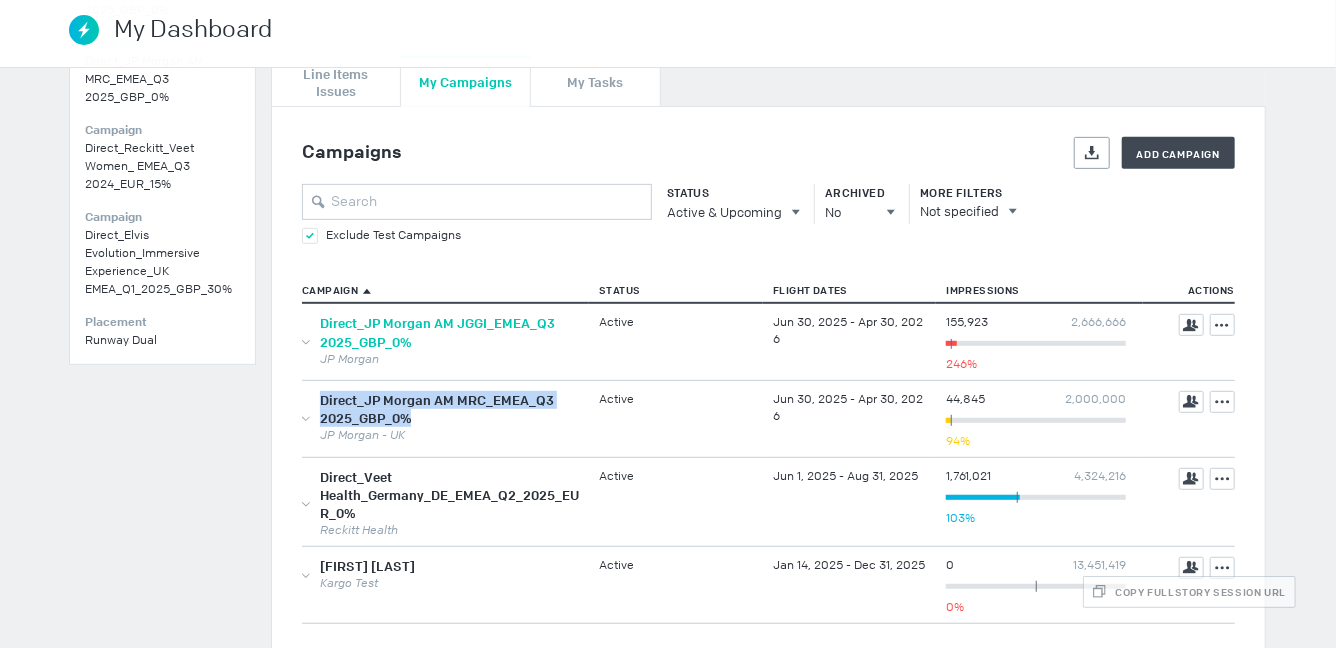 click on "Direct_JP Morgan AM JGGI_EMEA_Q3 2025_GBP_0%" at bounding box center [437, 333] 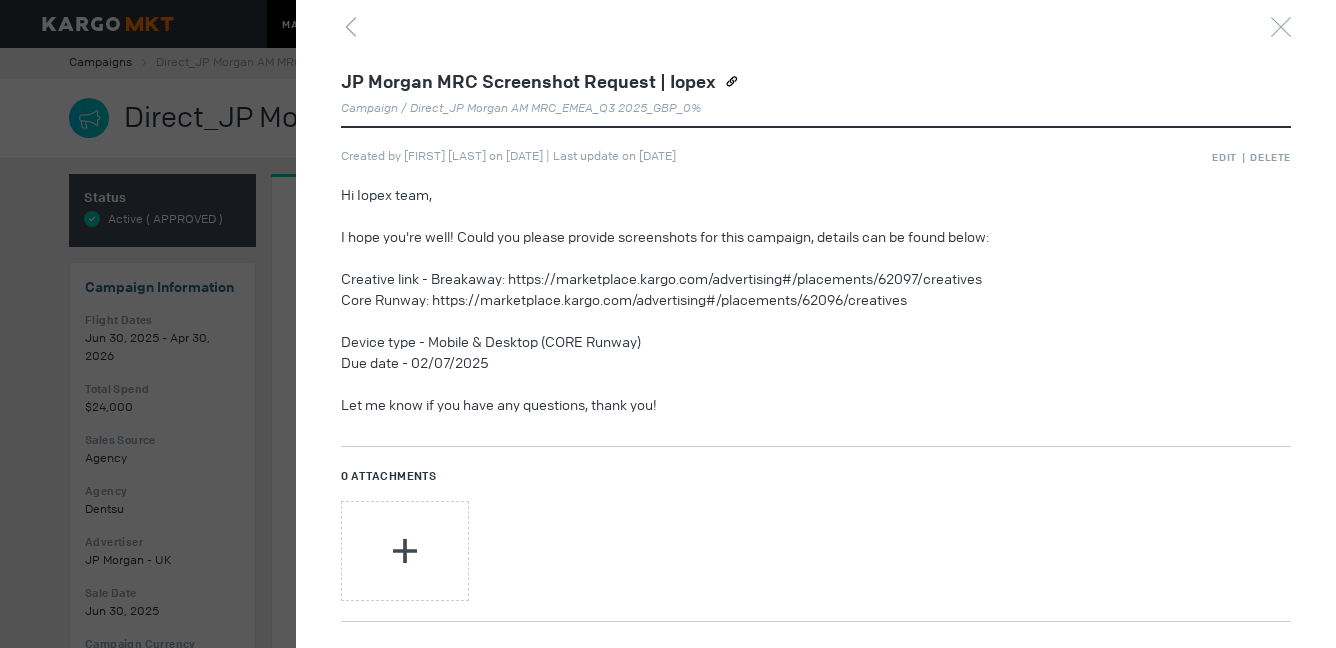 scroll, scrollTop: 0, scrollLeft: 0, axis: both 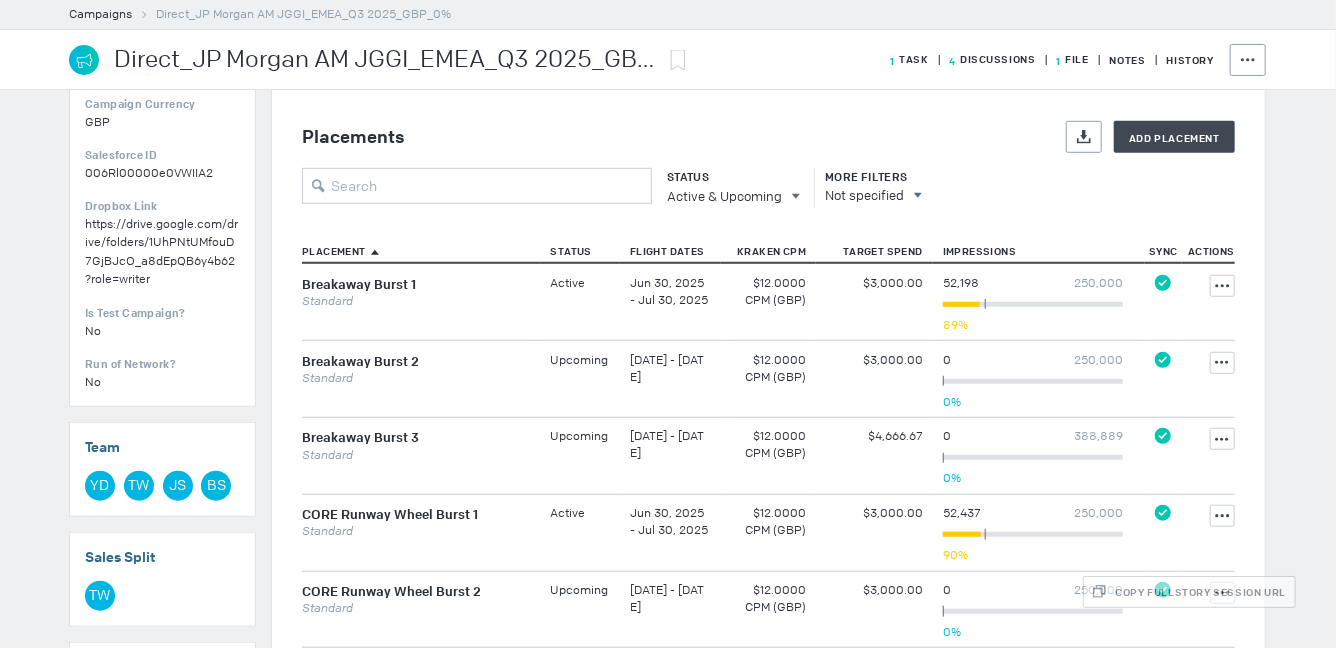 click on "Status" at bounding box center [728, 177] 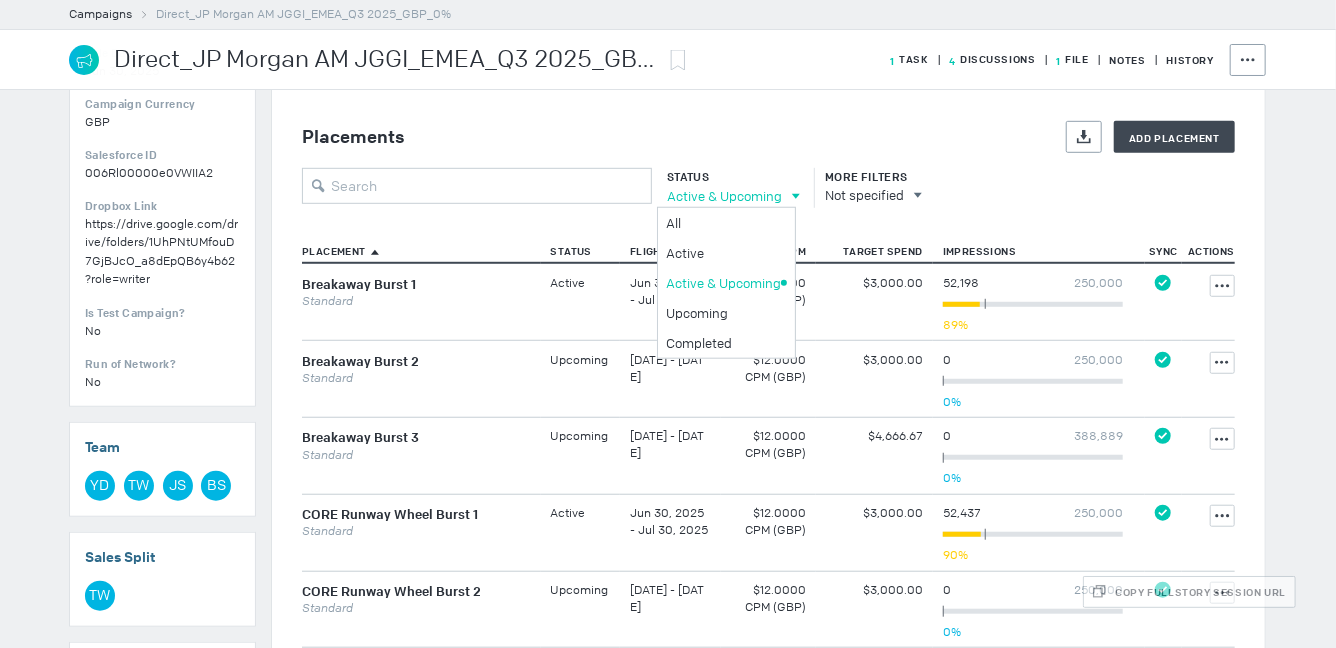 click on "Active & Upcoming" at bounding box center [724, 196] 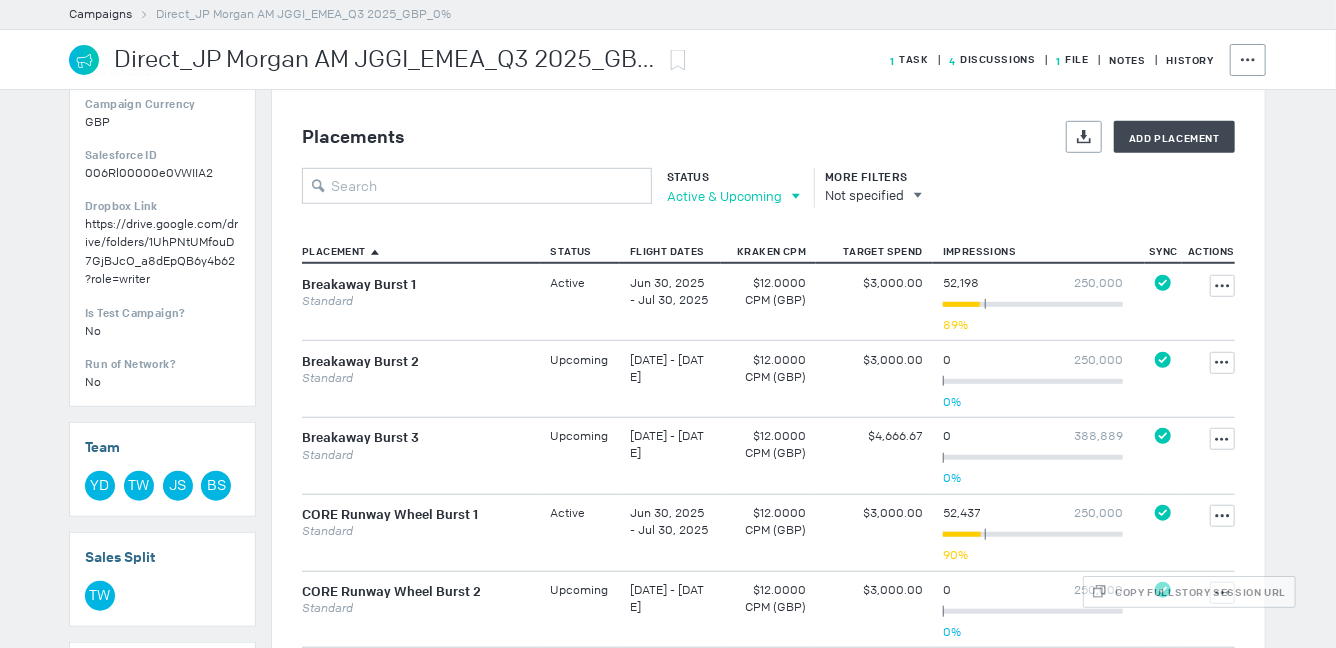 click on "Active & Upcoming" at bounding box center [724, 196] 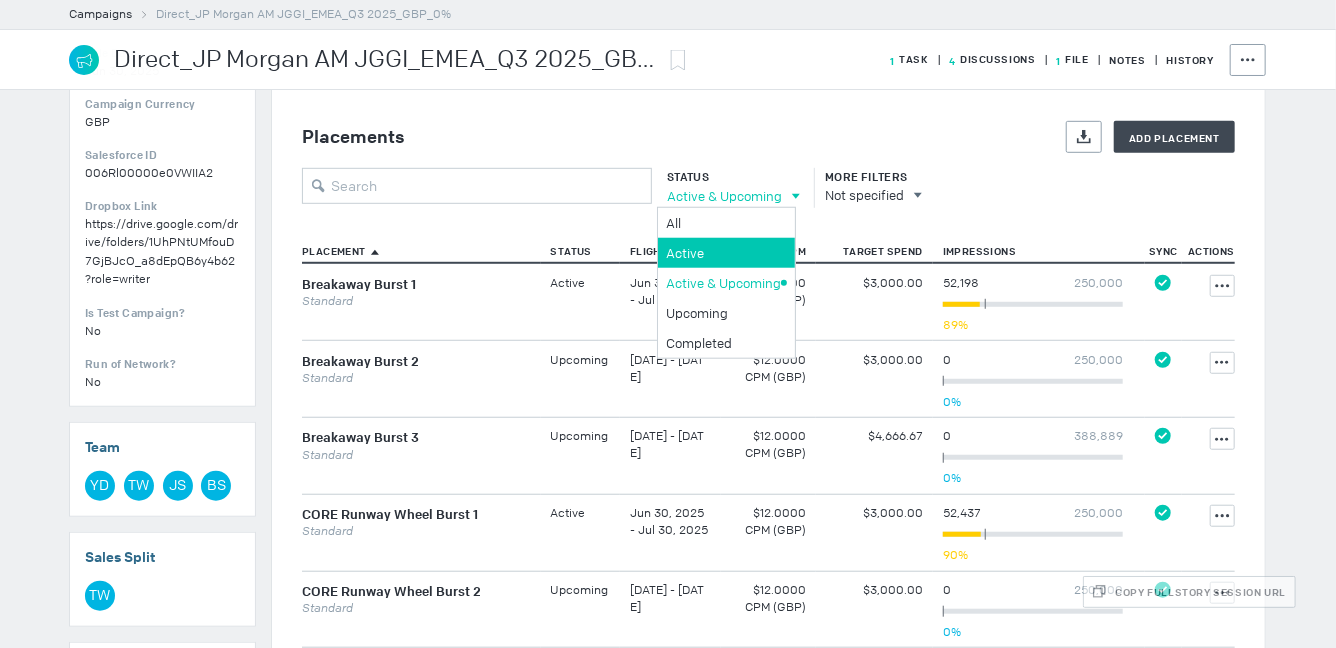 click on "Active" at bounding box center [723, 222] 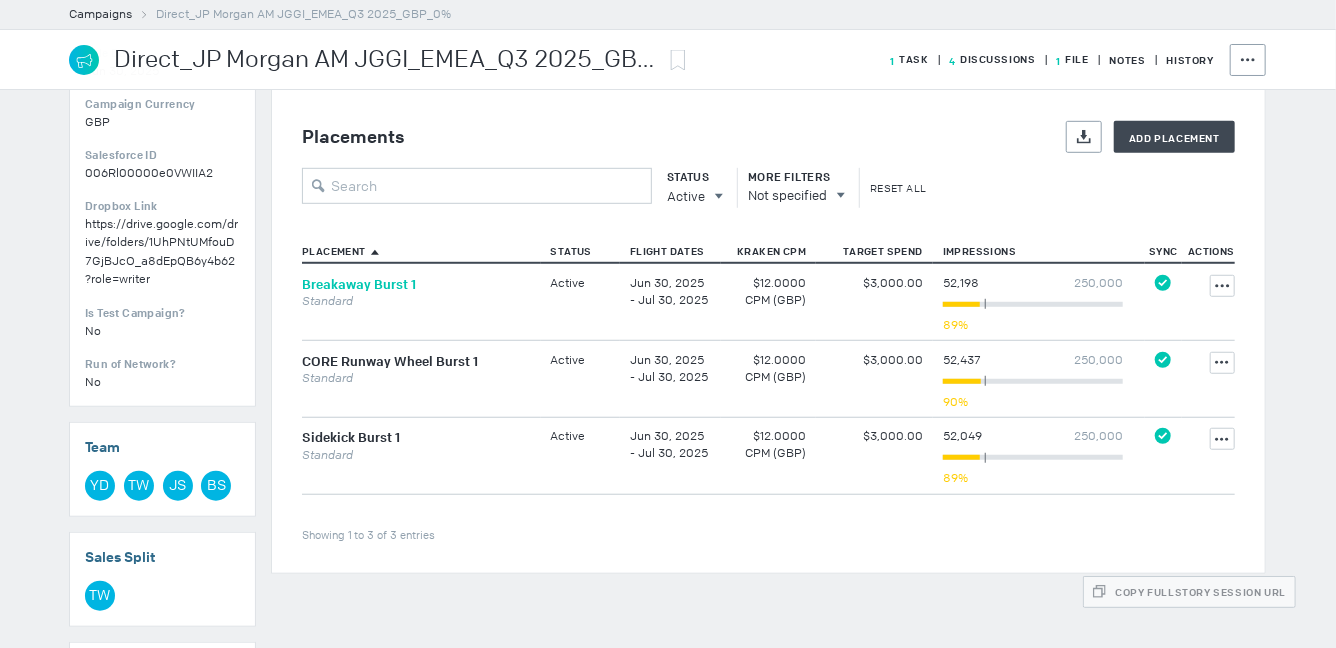 click on "Breakaway Burst 1" at bounding box center (359, 284) 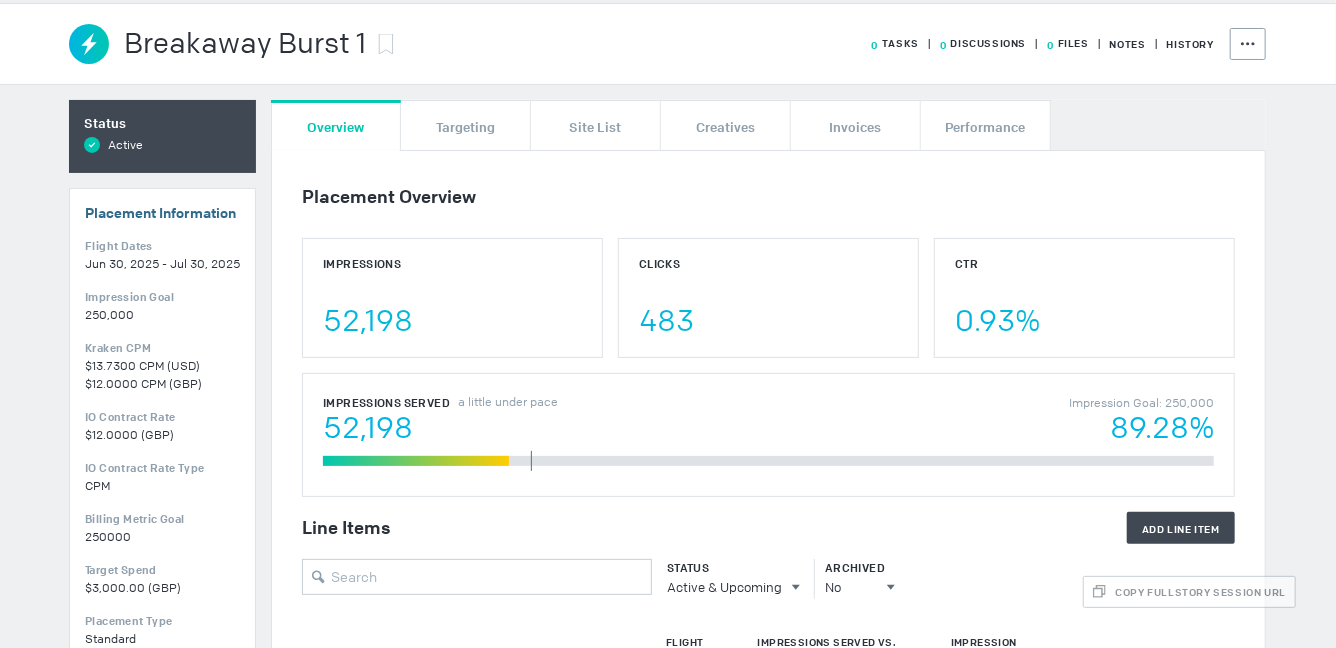scroll, scrollTop: 67, scrollLeft: 0, axis: vertical 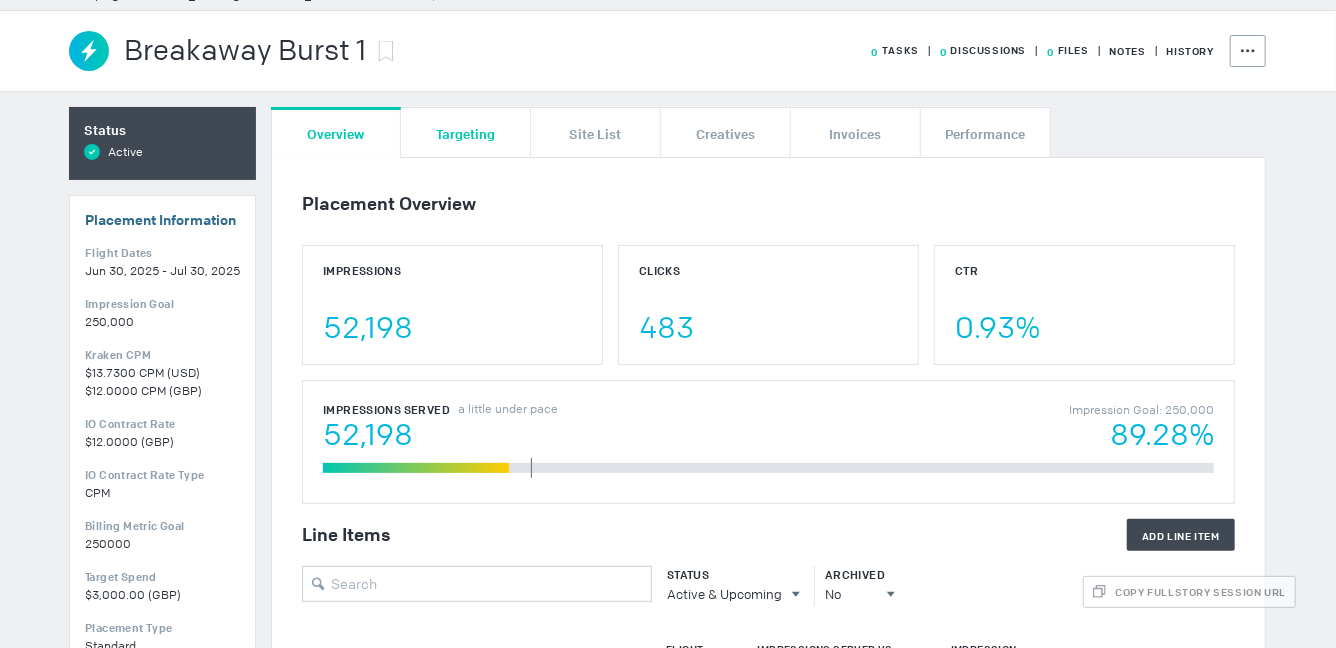 click on "Targeting" at bounding box center (466, 132) 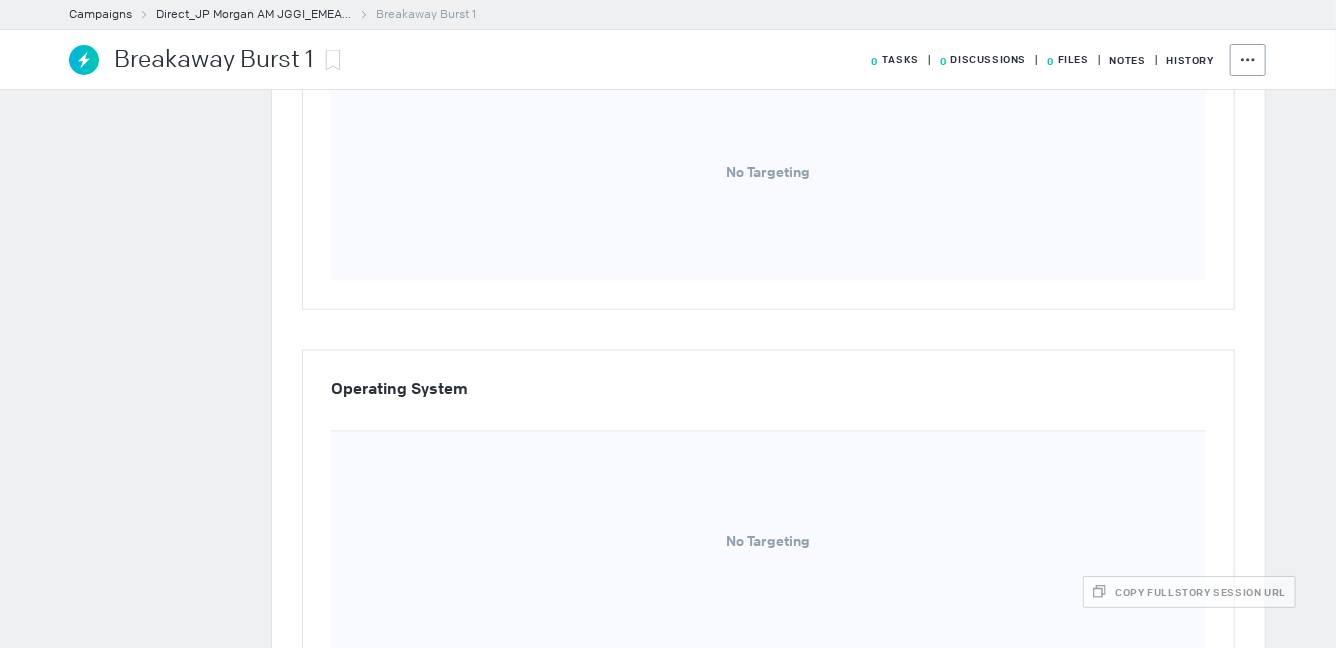 scroll, scrollTop: 1216, scrollLeft: 0, axis: vertical 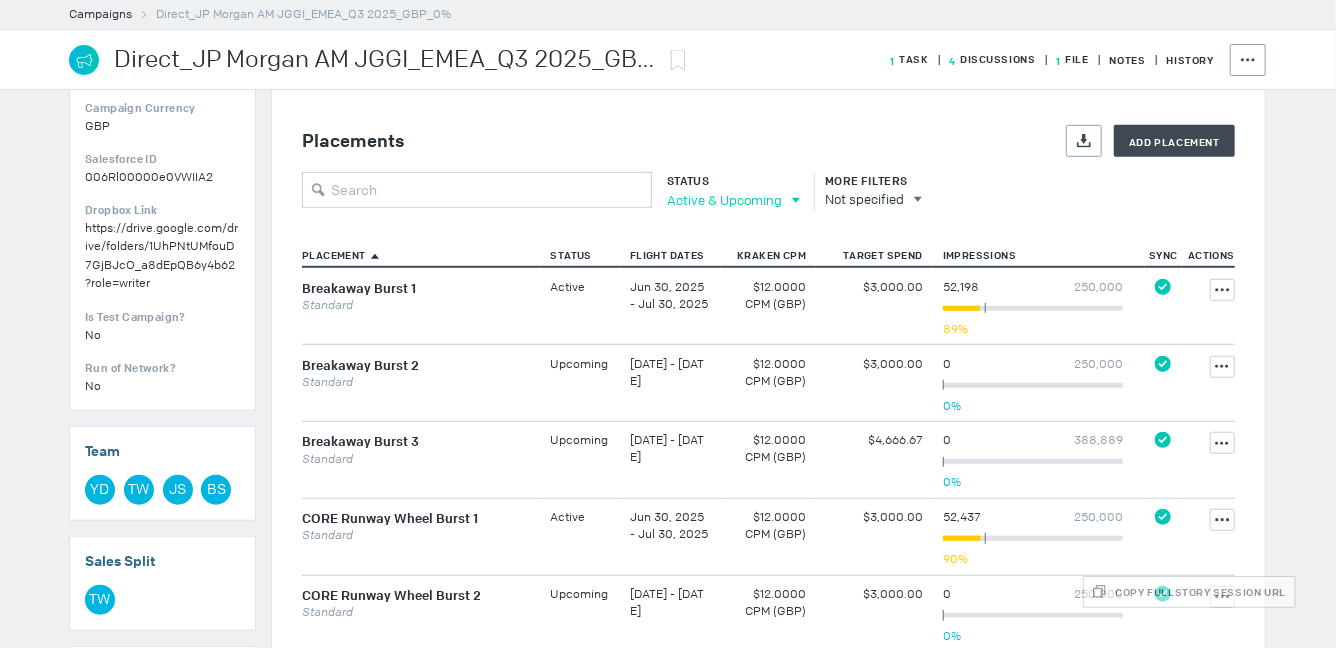 click on "Active & Upcoming" at bounding box center [724, 200] 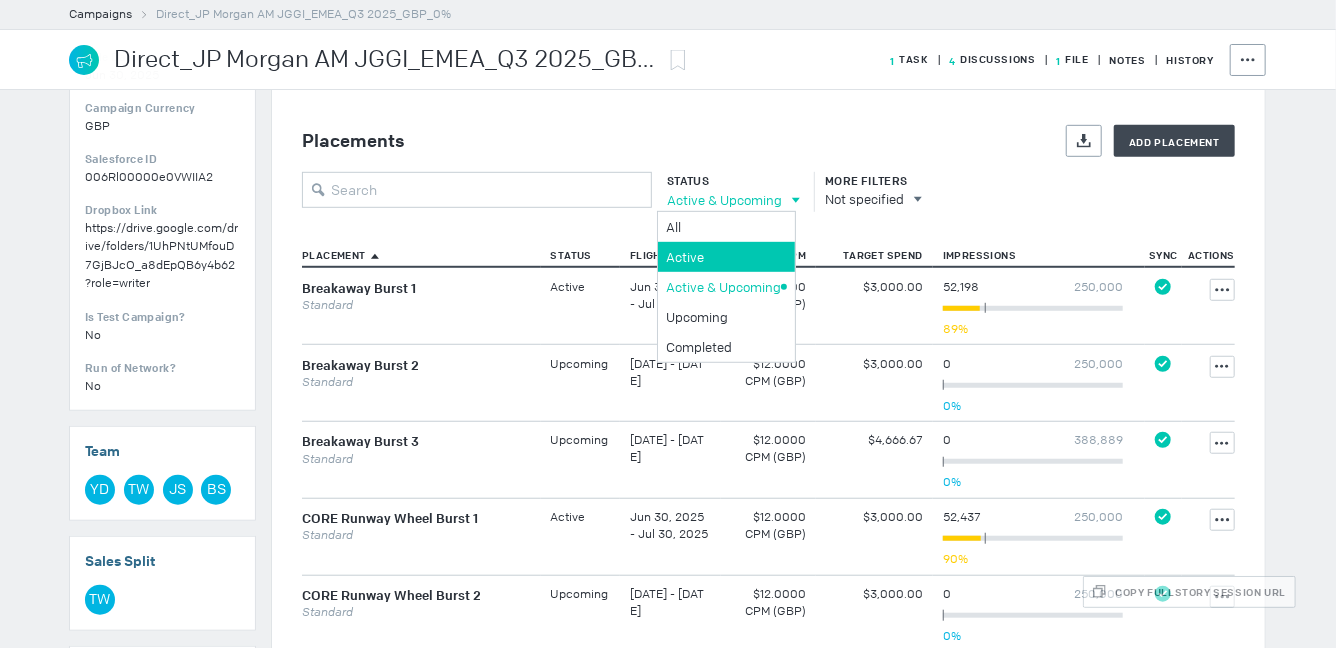 click on "Active" at bounding box center (723, 227) 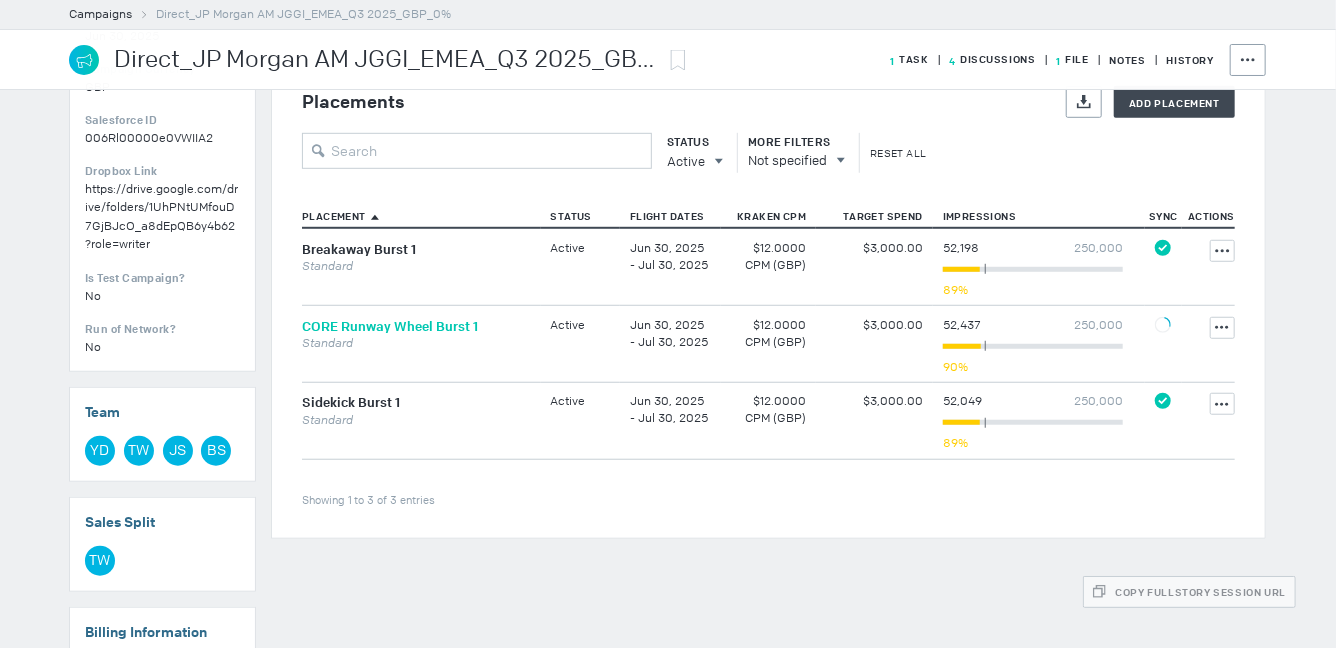 scroll, scrollTop: 592, scrollLeft: 0, axis: vertical 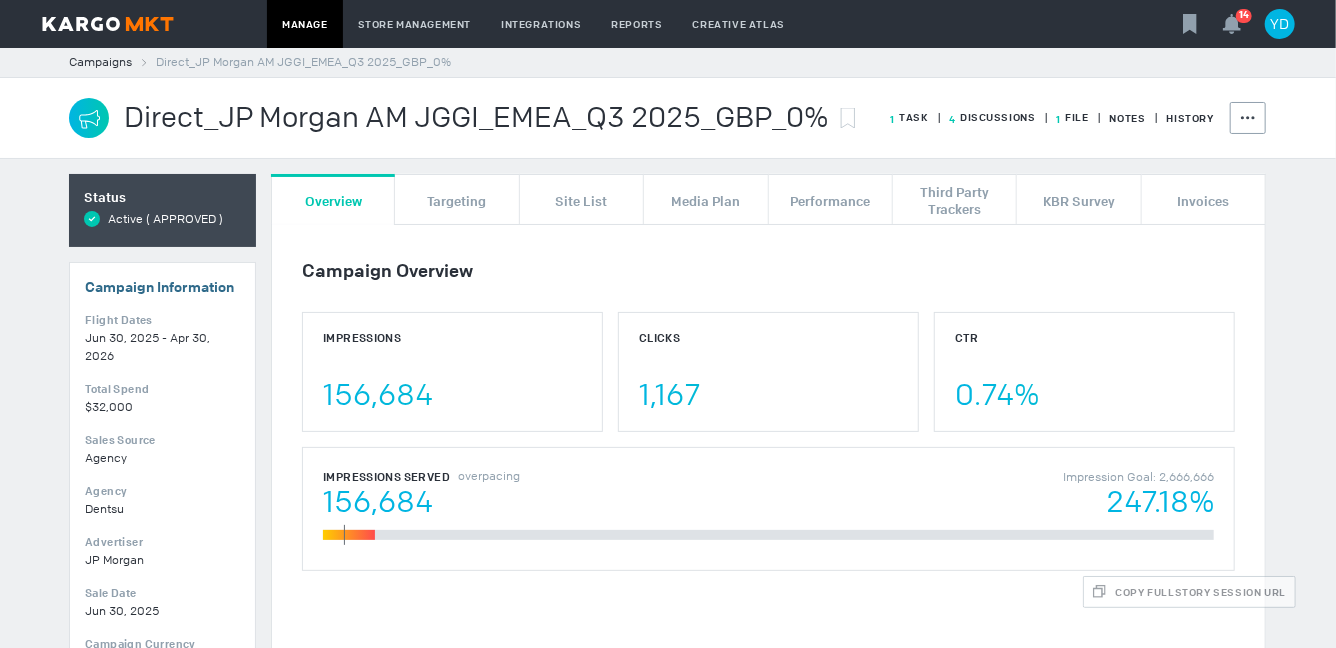 click at bounding box center (108, 24) 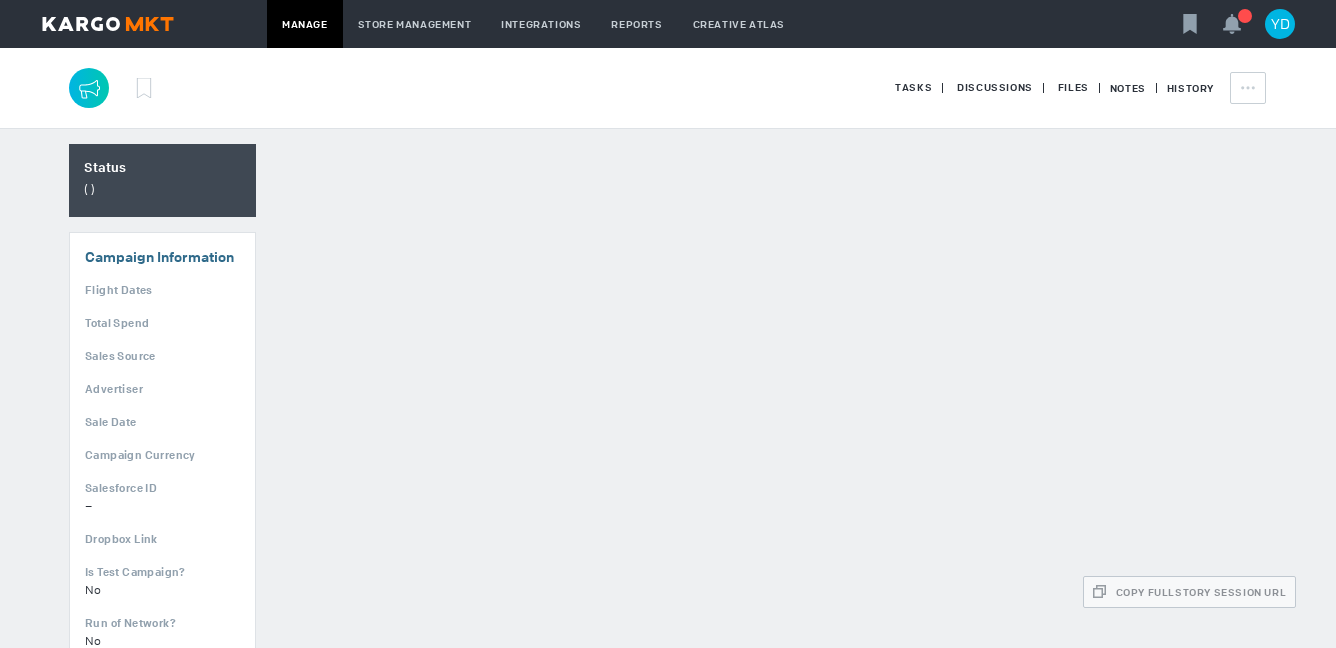 scroll, scrollTop: 0, scrollLeft: 0, axis: both 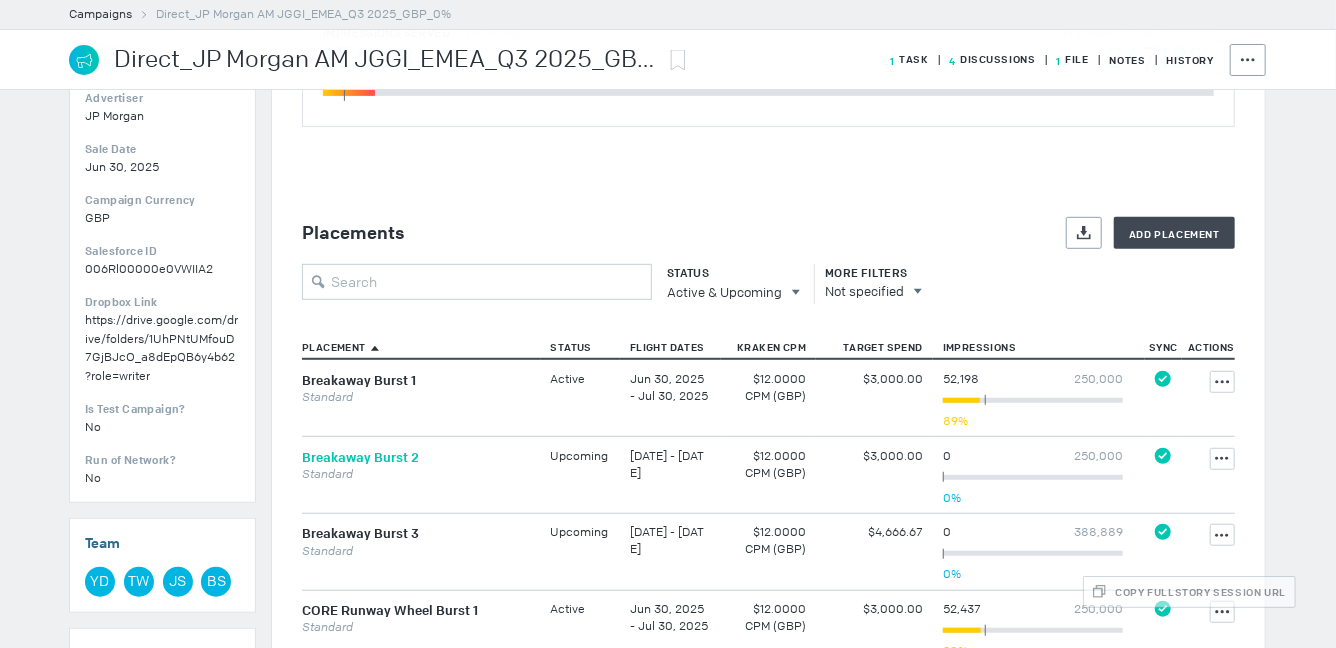 click on "Breakaway Burst 2" at bounding box center (360, 457) 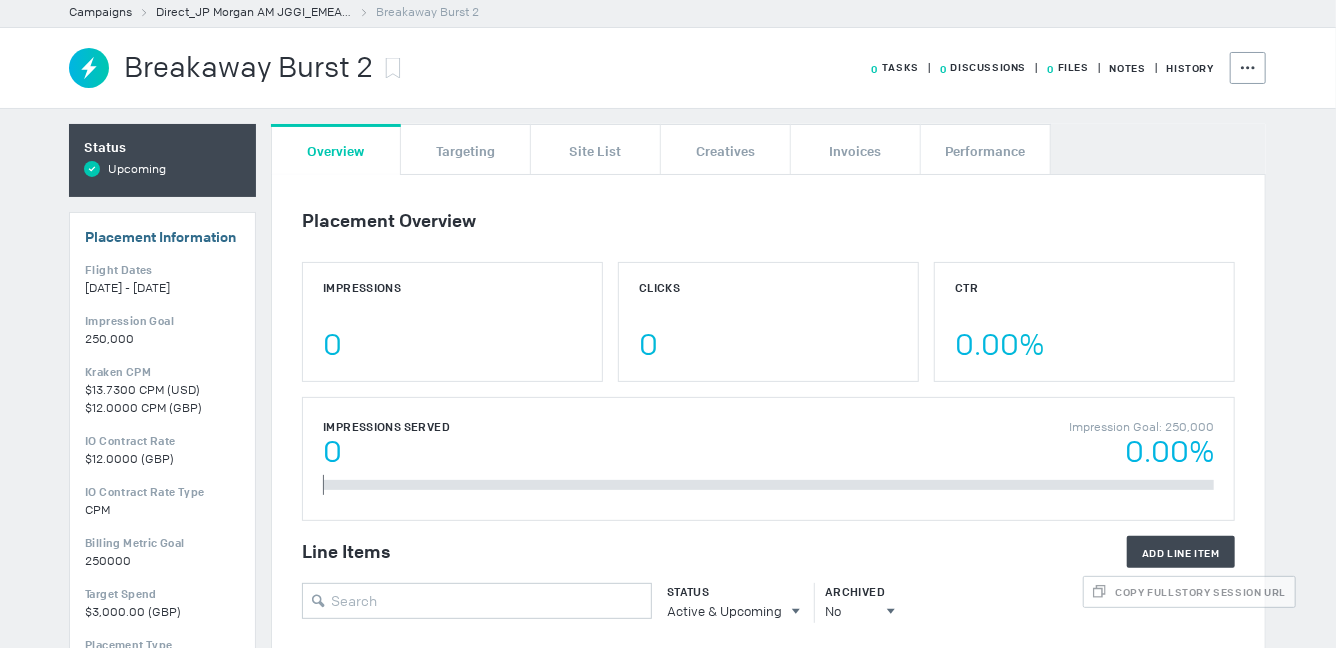 scroll, scrollTop: 32, scrollLeft: 0, axis: vertical 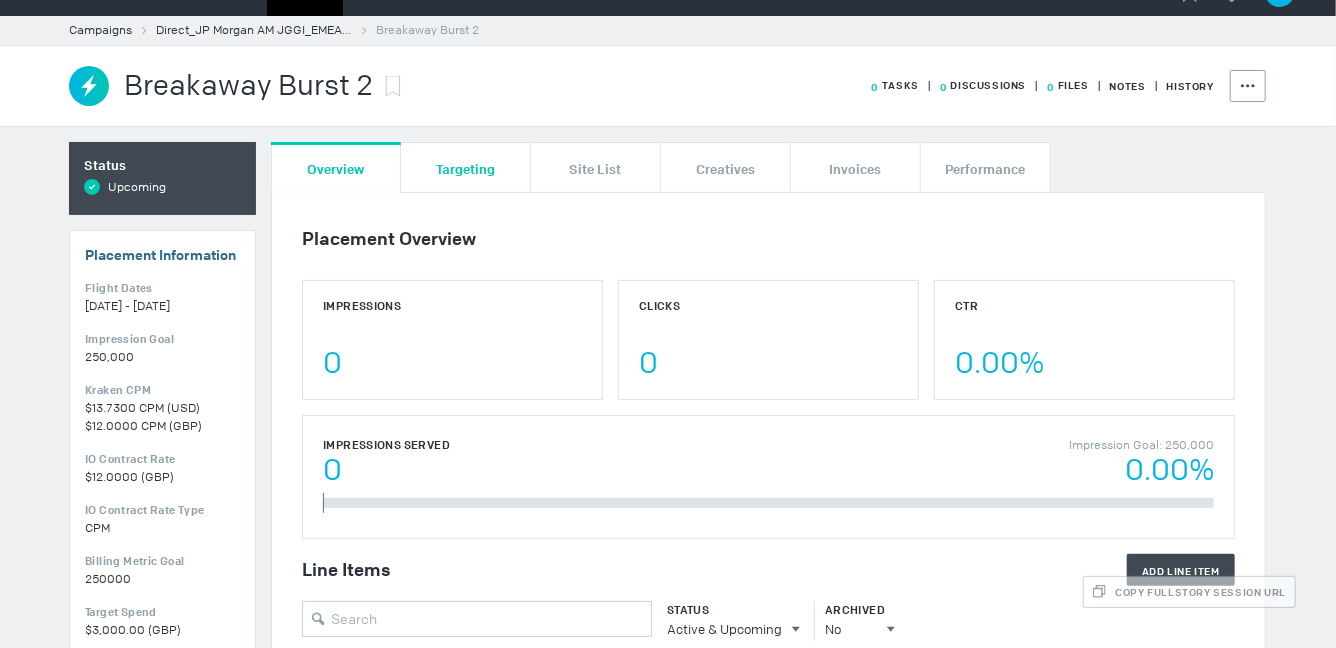 click on "Targeting" at bounding box center (465, 167) 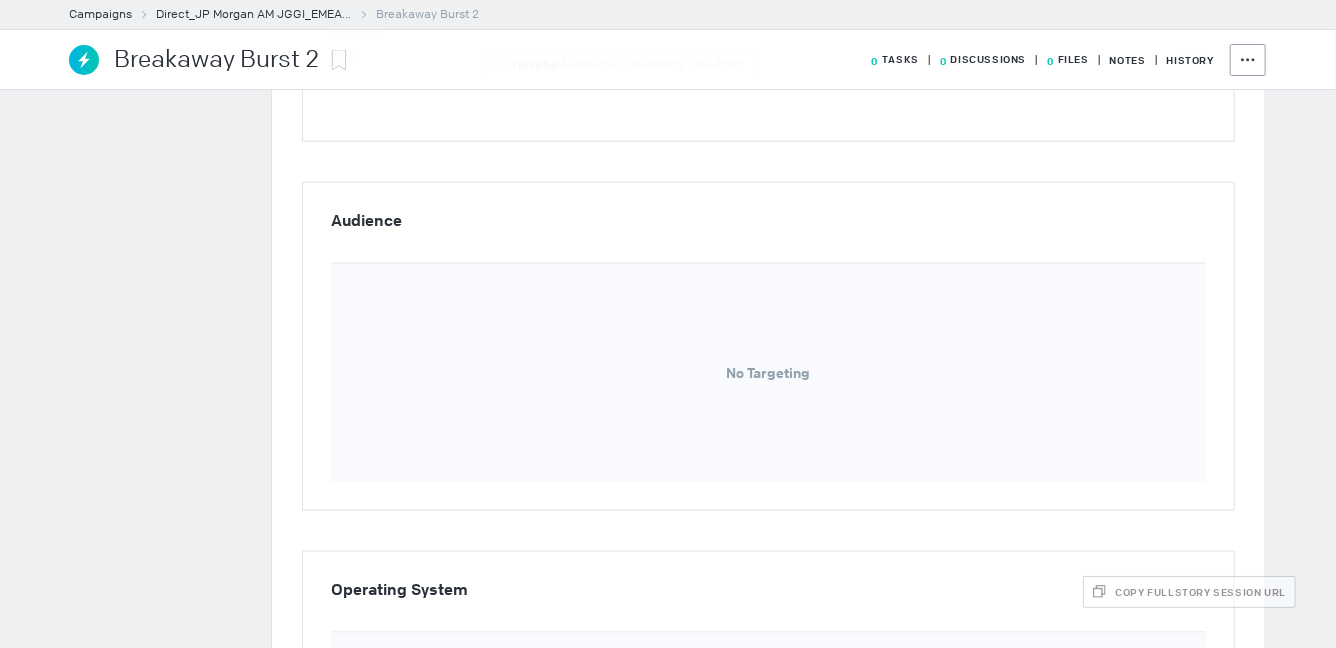 scroll, scrollTop: 945, scrollLeft: 0, axis: vertical 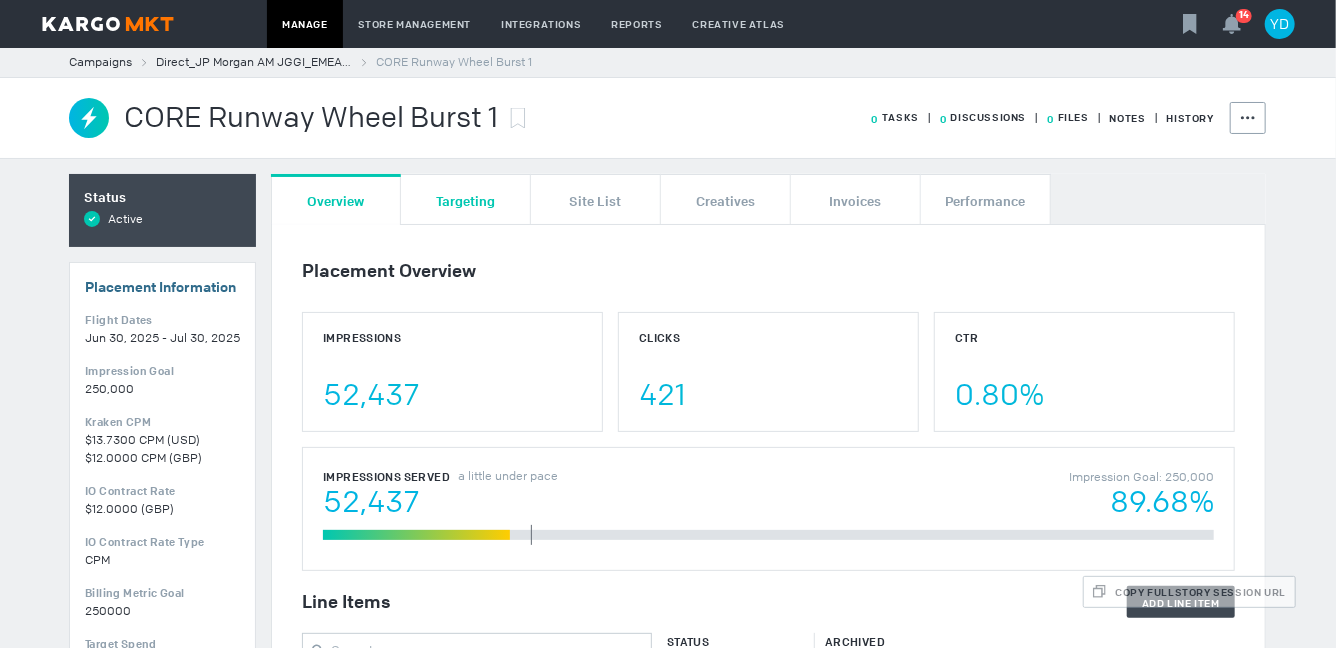 click on "Targeting" at bounding box center [466, 199] 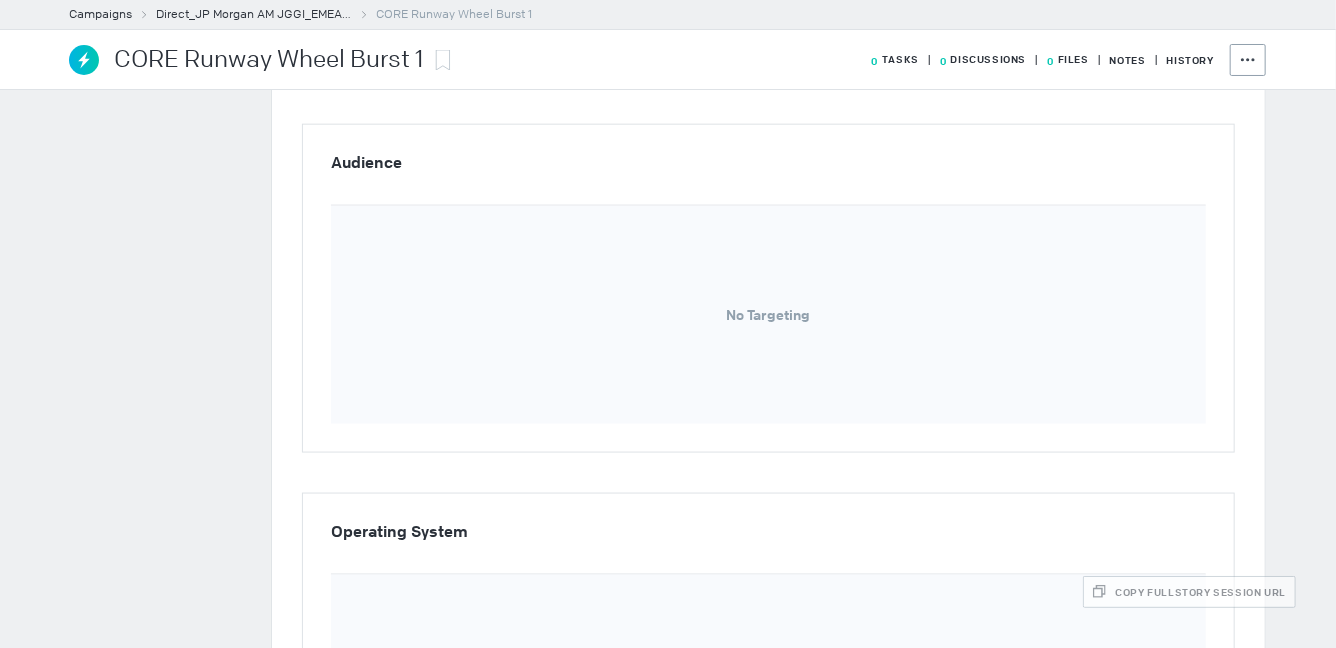 scroll, scrollTop: 171, scrollLeft: 0, axis: vertical 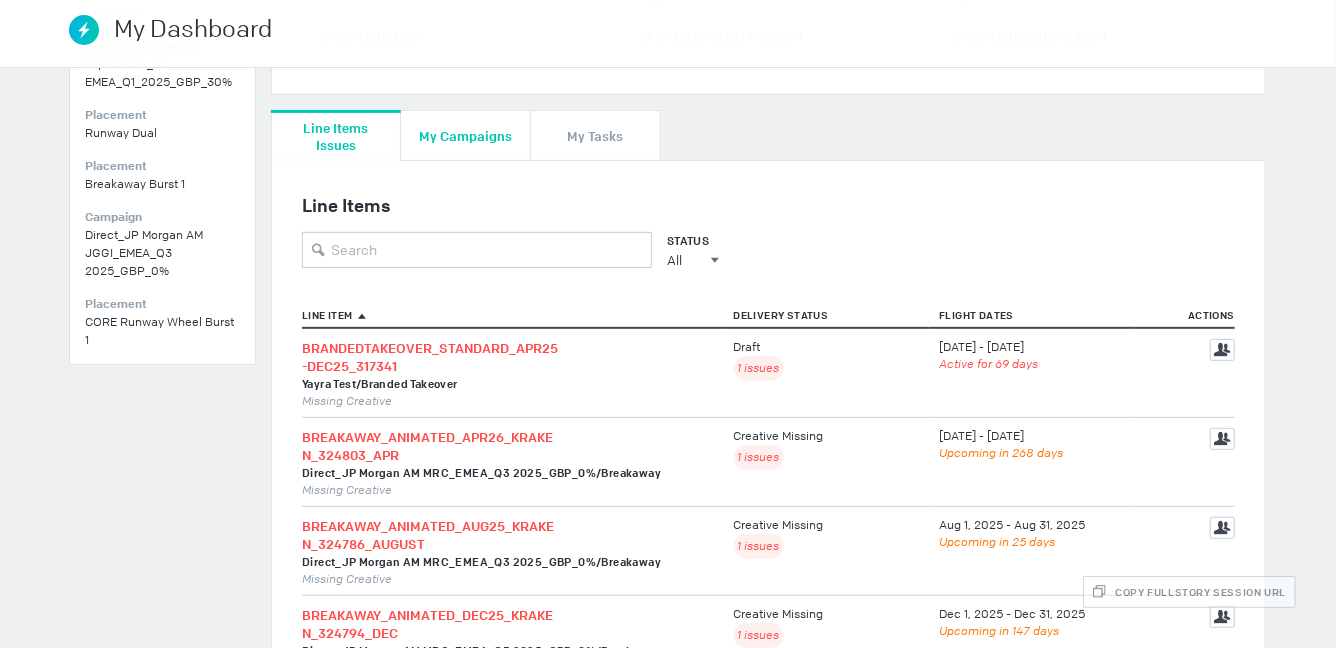 click on "My Campaigns" at bounding box center [465, 135] 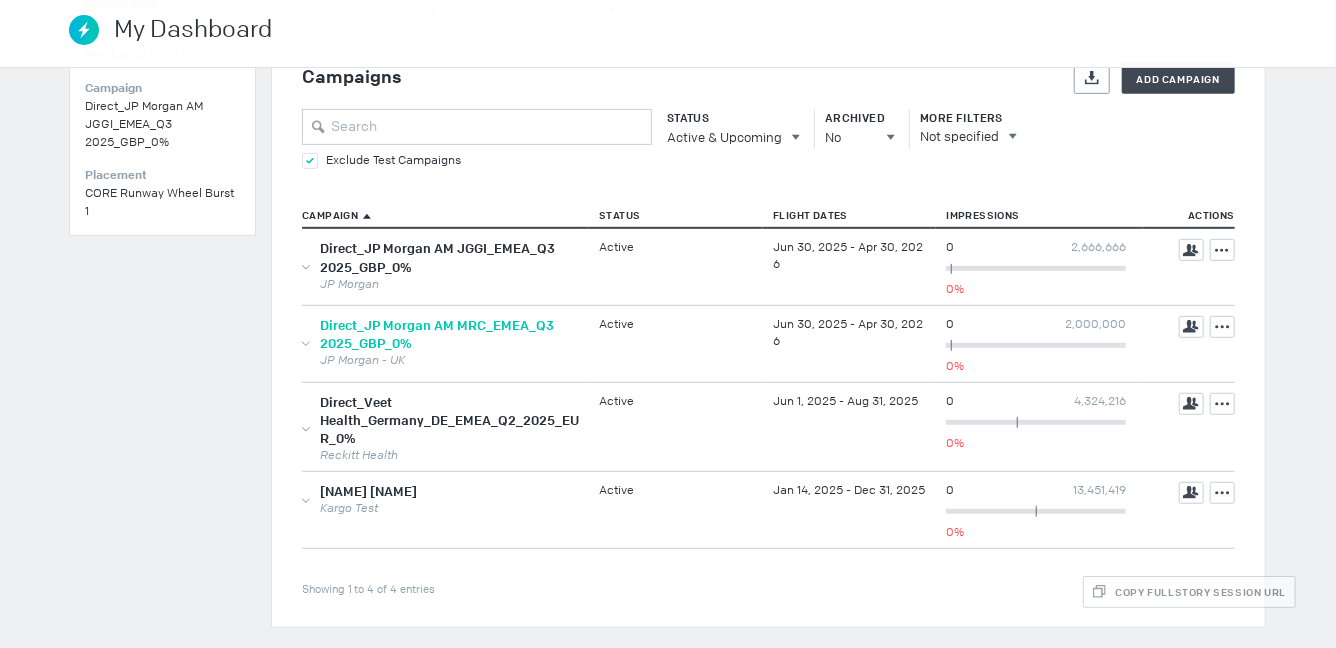 scroll, scrollTop: 413, scrollLeft: 0, axis: vertical 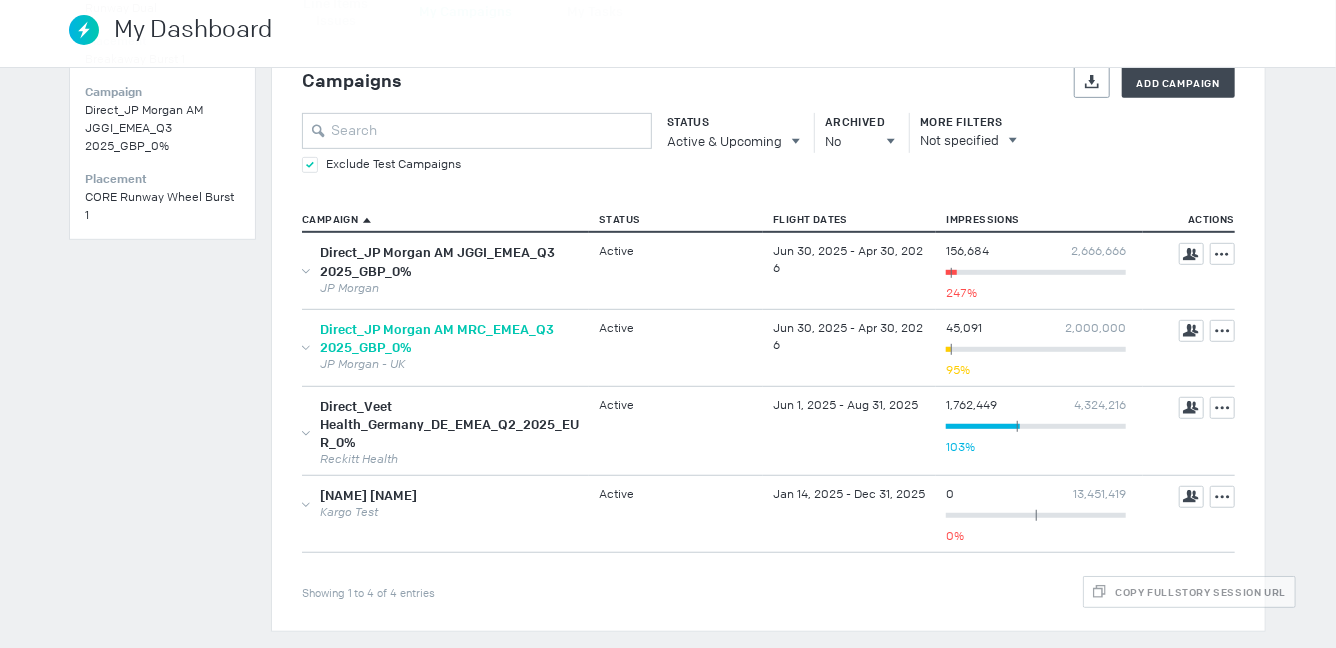 click on "Direct_JP Morgan AM MRC_EMEA_Q3 2025_GBP_0%" at bounding box center (437, 338) 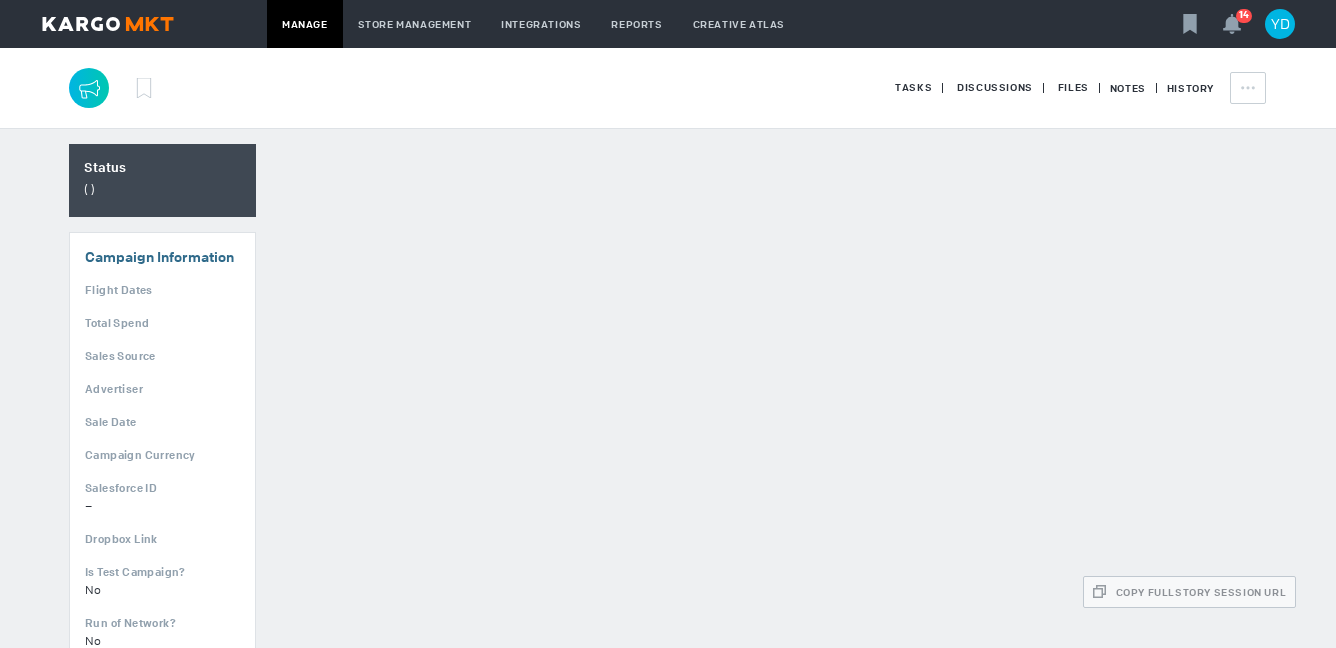 scroll, scrollTop: 0, scrollLeft: 0, axis: both 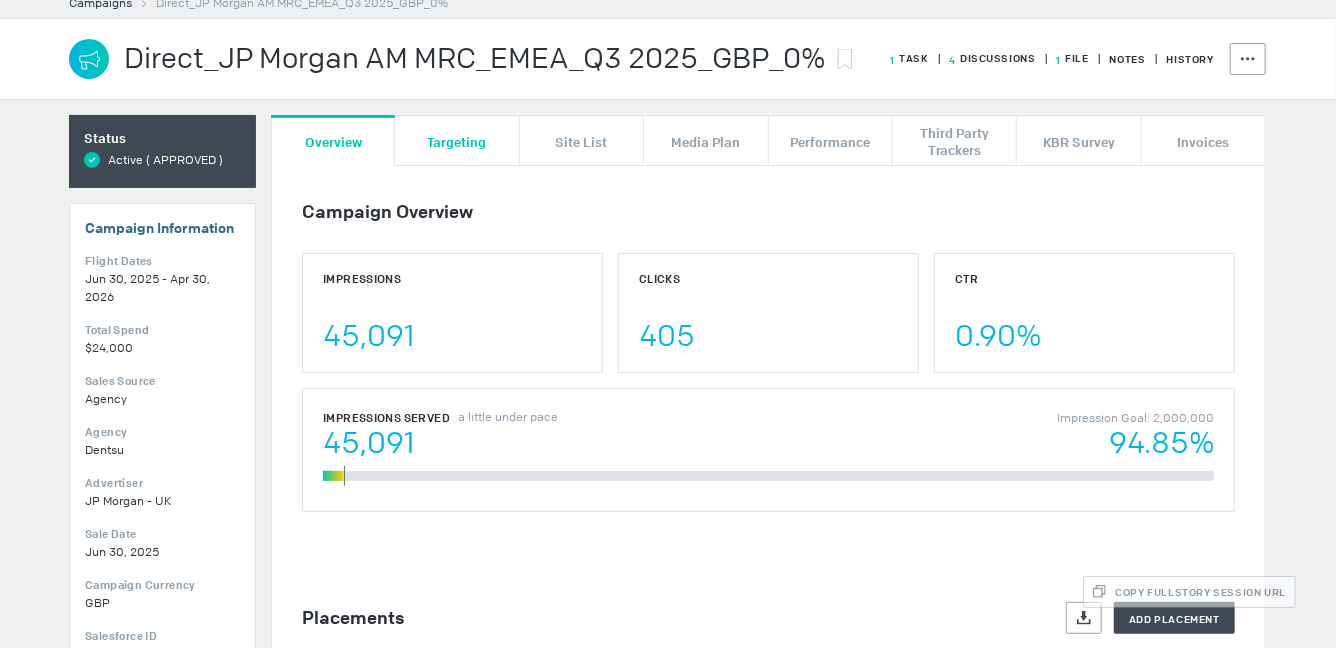 click on "Targeting" at bounding box center [457, 141] 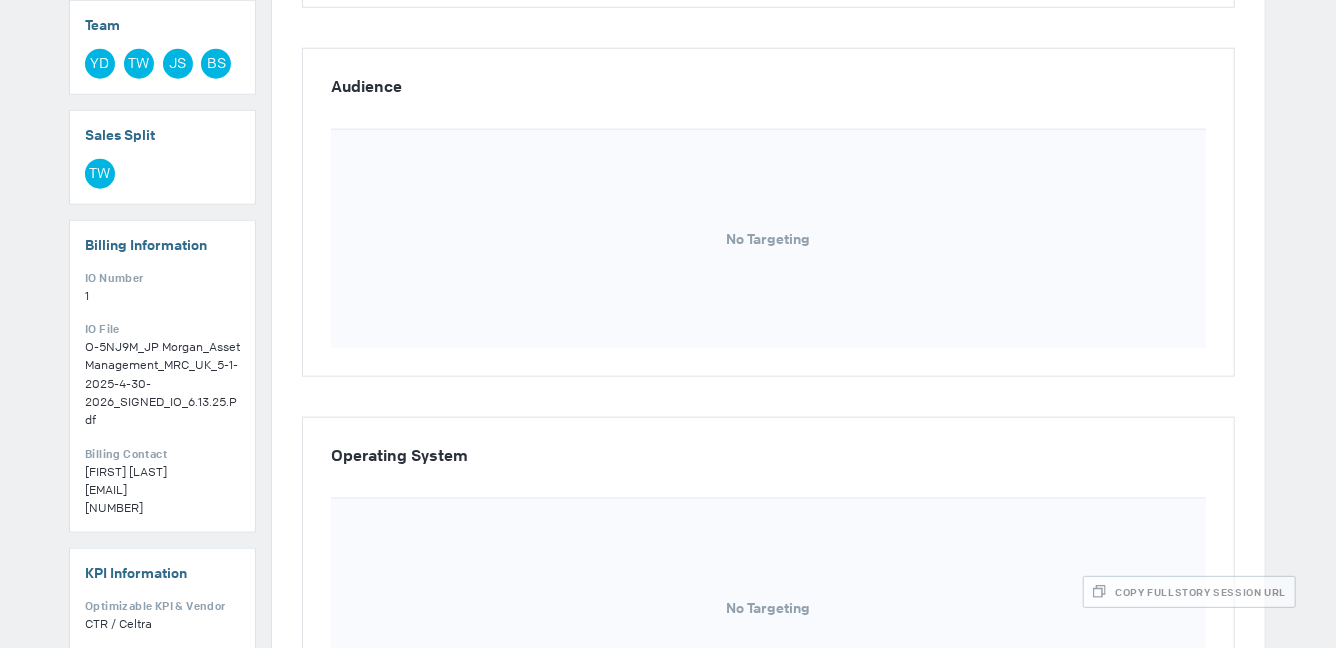 scroll, scrollTop: 0, scrollLeft: 0, axis: both 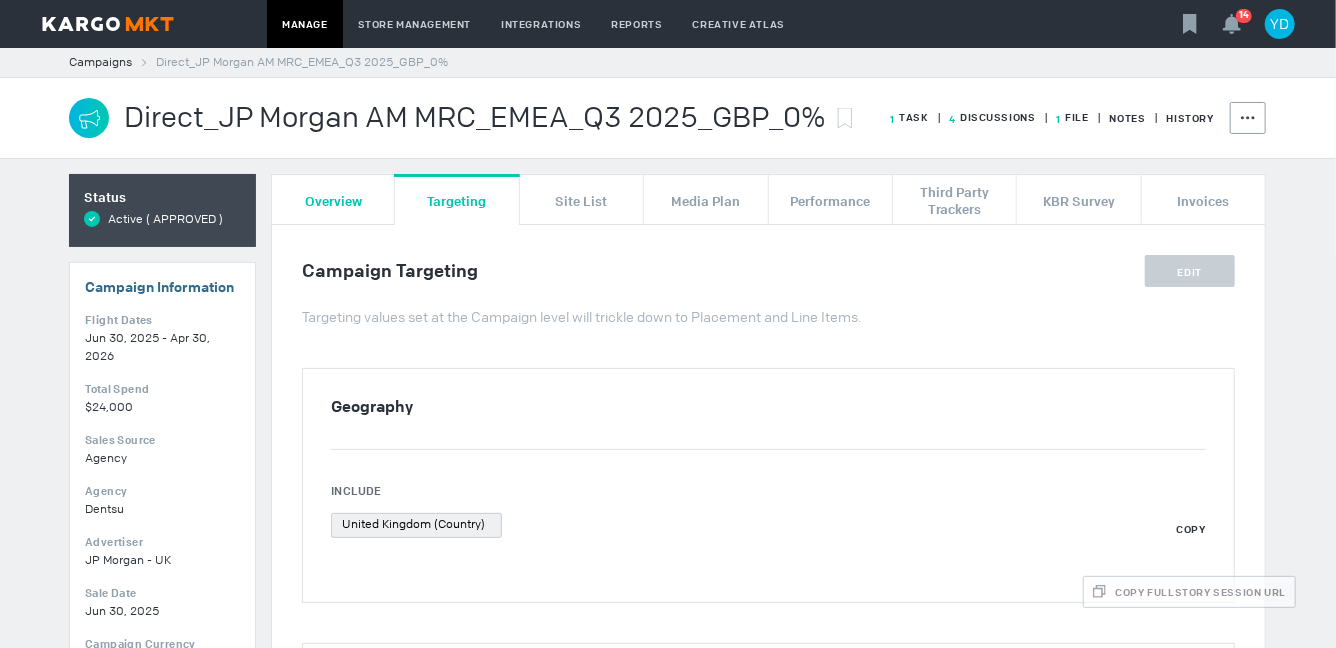 click on "Overview" at bounding box center (333, 200) 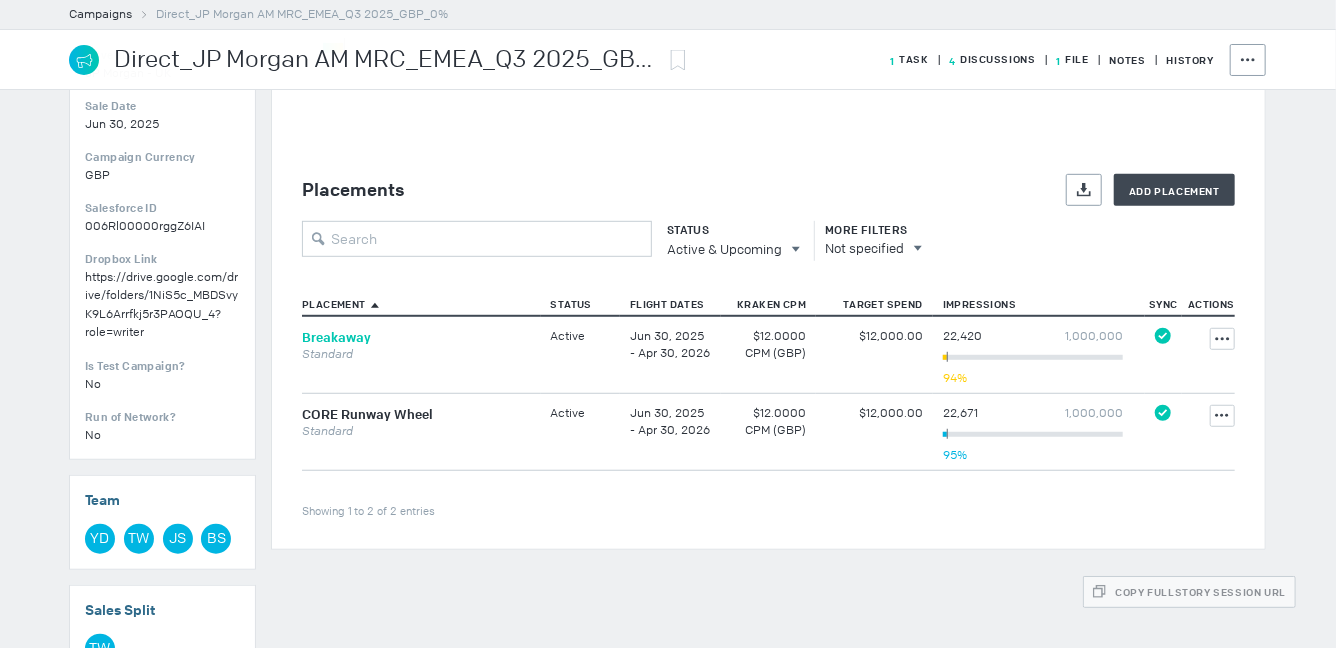 click on "Breakaway" at bounding box center (336, 337) 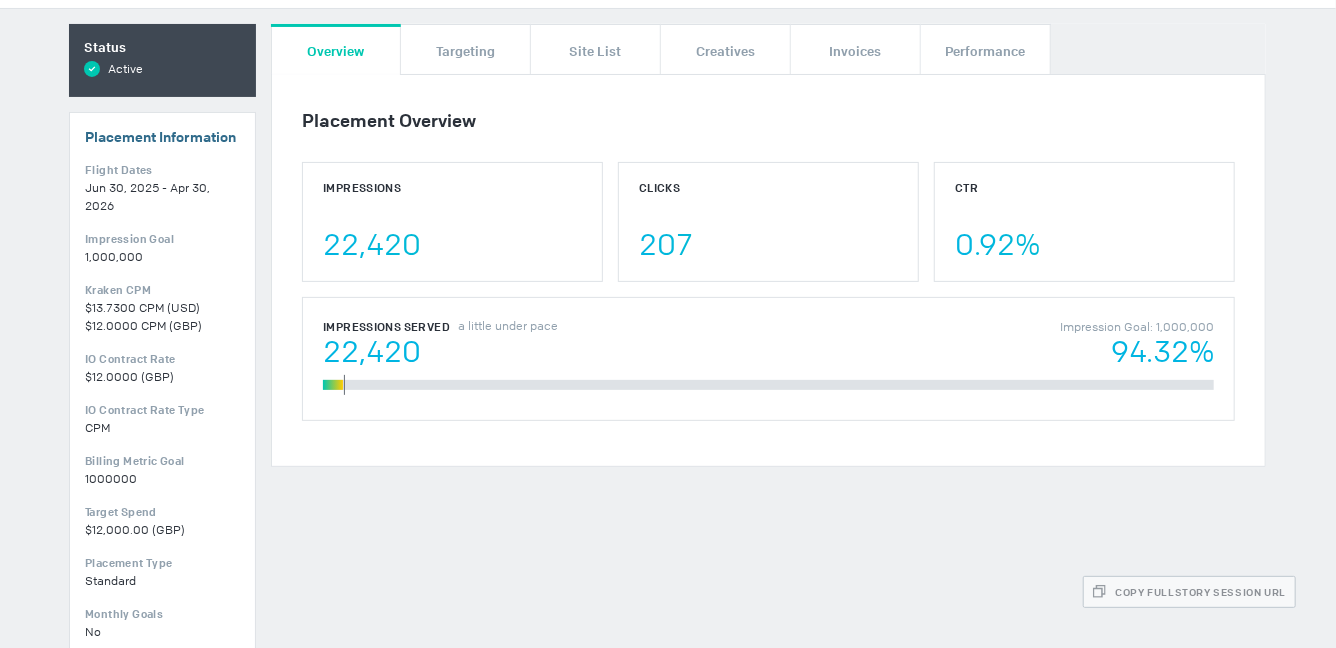 scroll, scrollTop: 0, scrollLeft: 0, axis: both 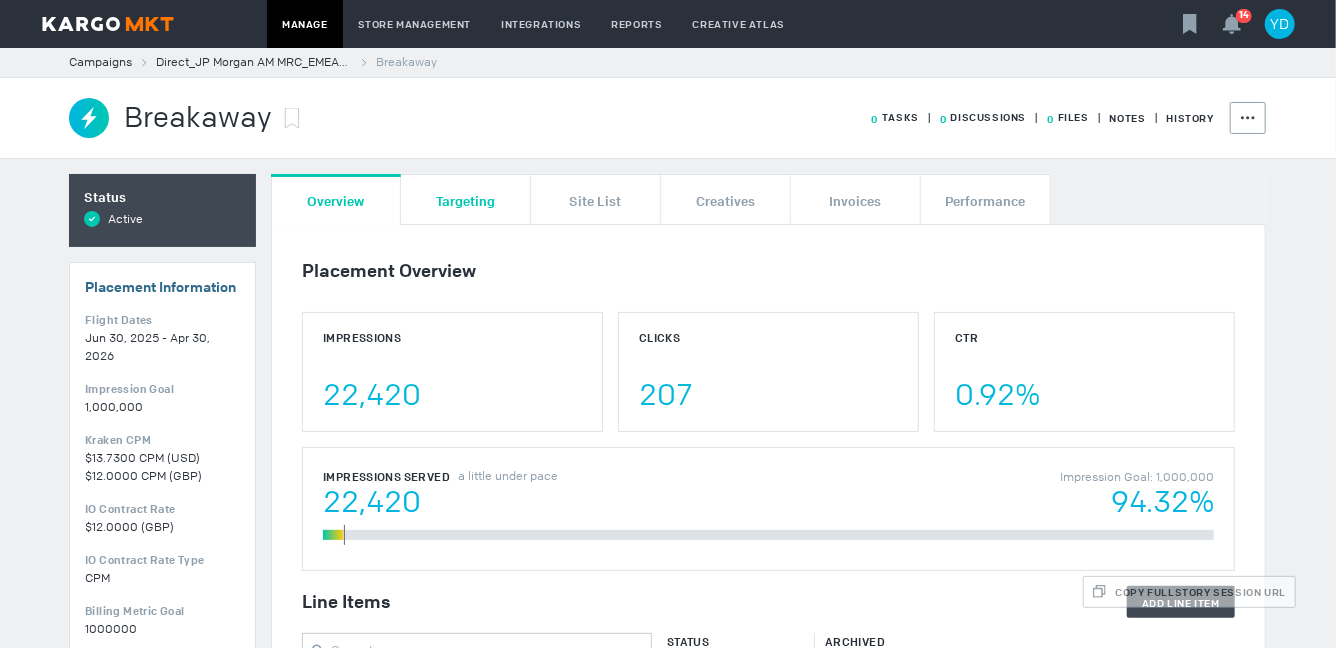 click on "Targeting" at bounding box center (465, 199) 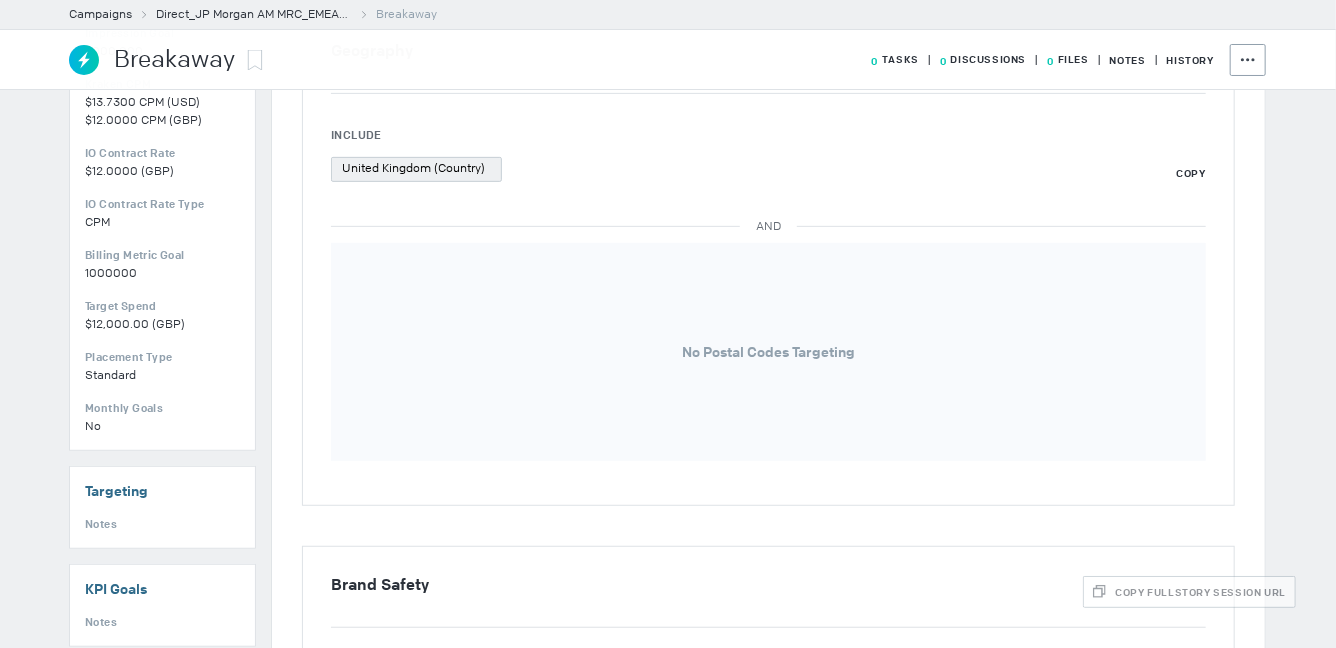 scroll, scrollTop: 0, scrollLeft: 0, axis: both 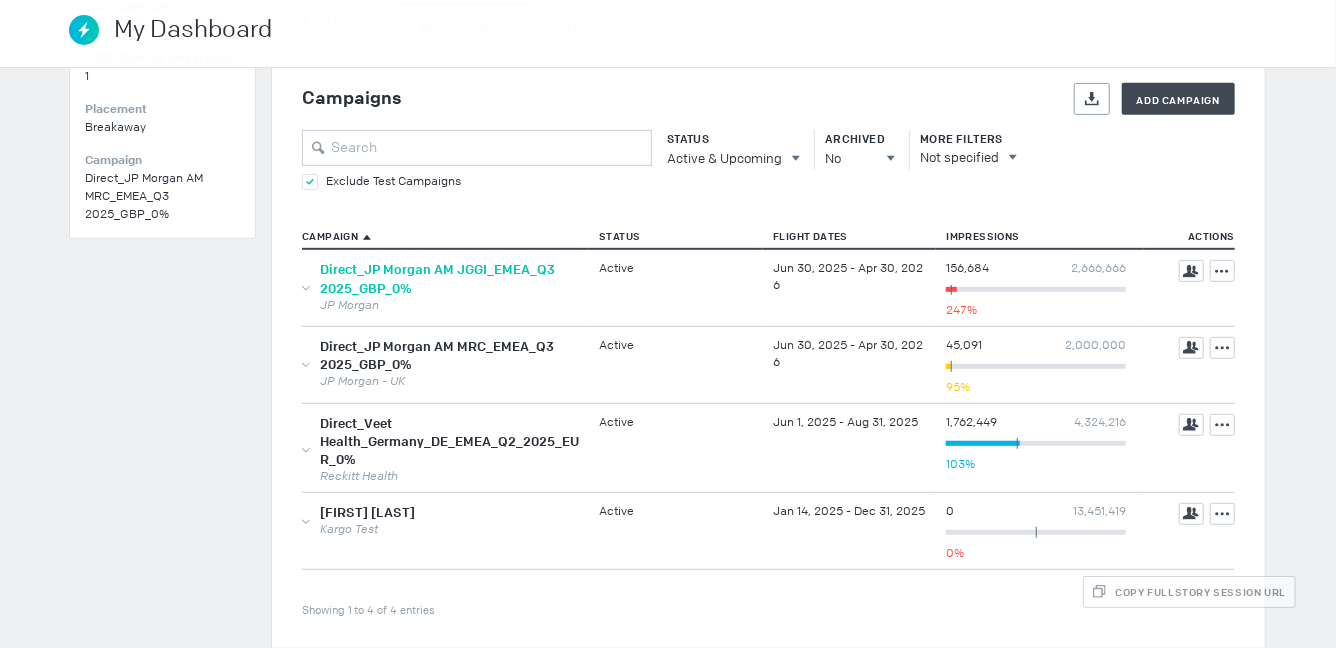 click on "Direct_JP Morgan AM JGGI_EMEA_Q3 2025_GBP_0%" at bounding box center (437, 279) 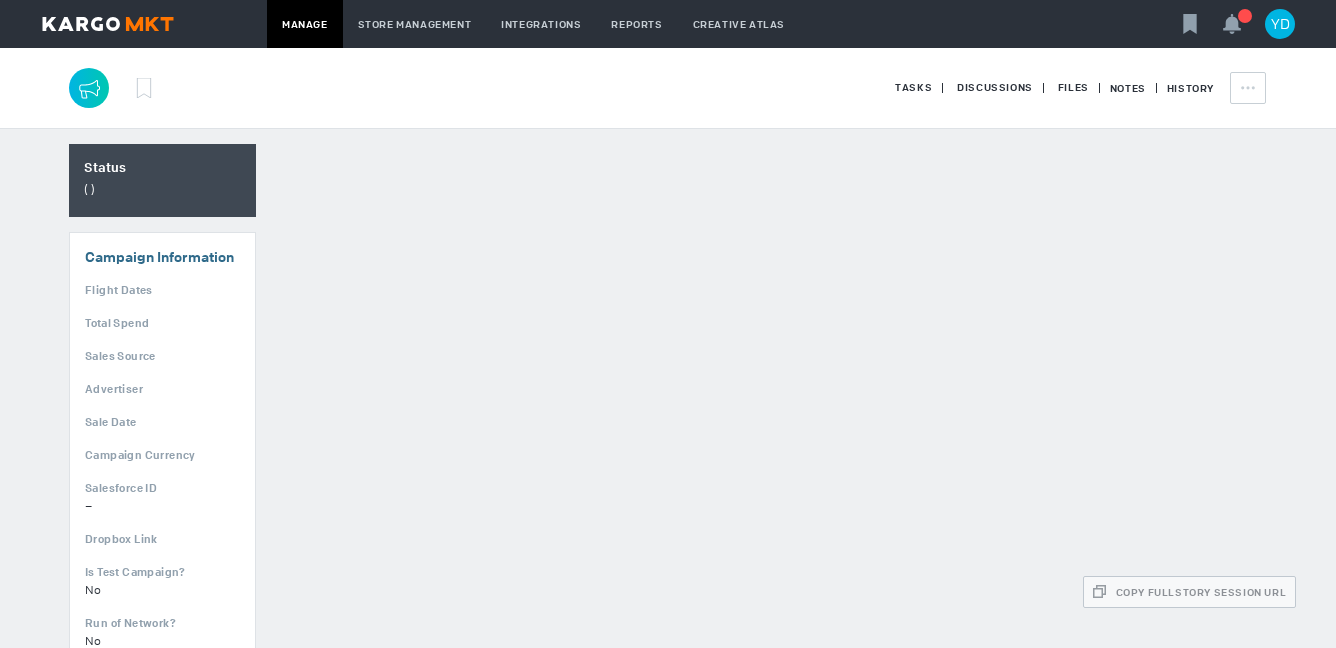 scroll, scrollTop: 0, scrollLeft: 0, axis: both 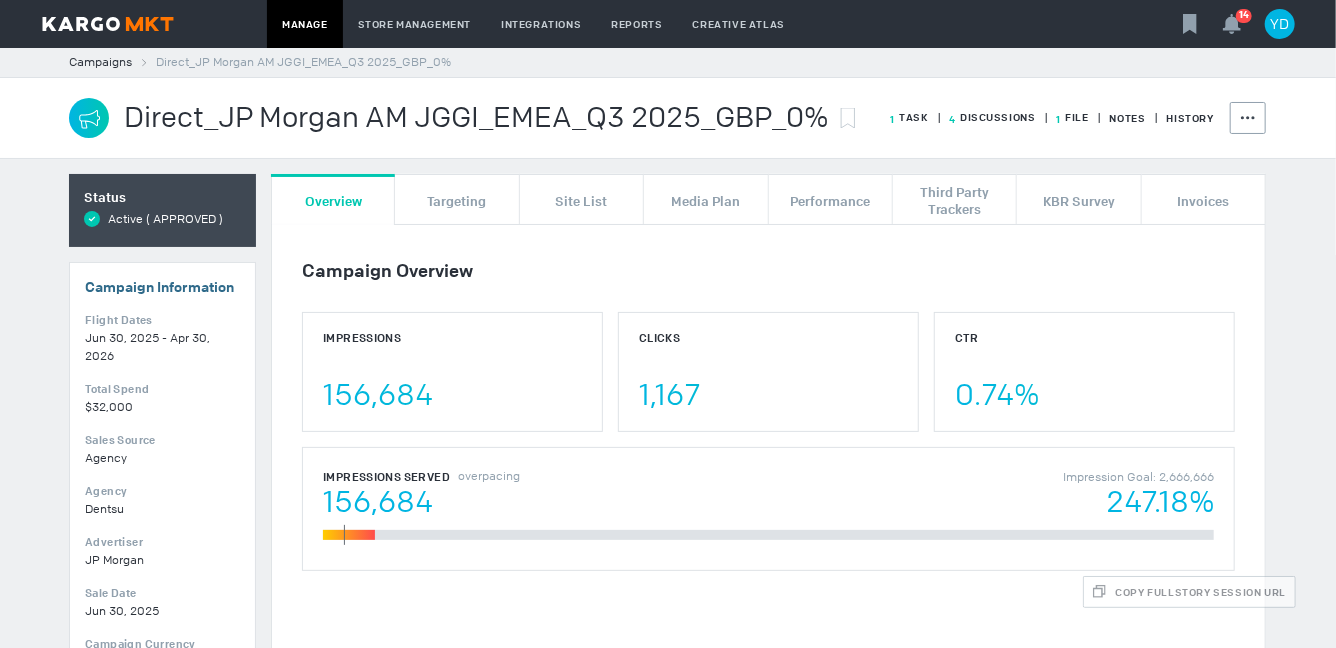 click on "4 Discussions" at bounding box center [910, 117] 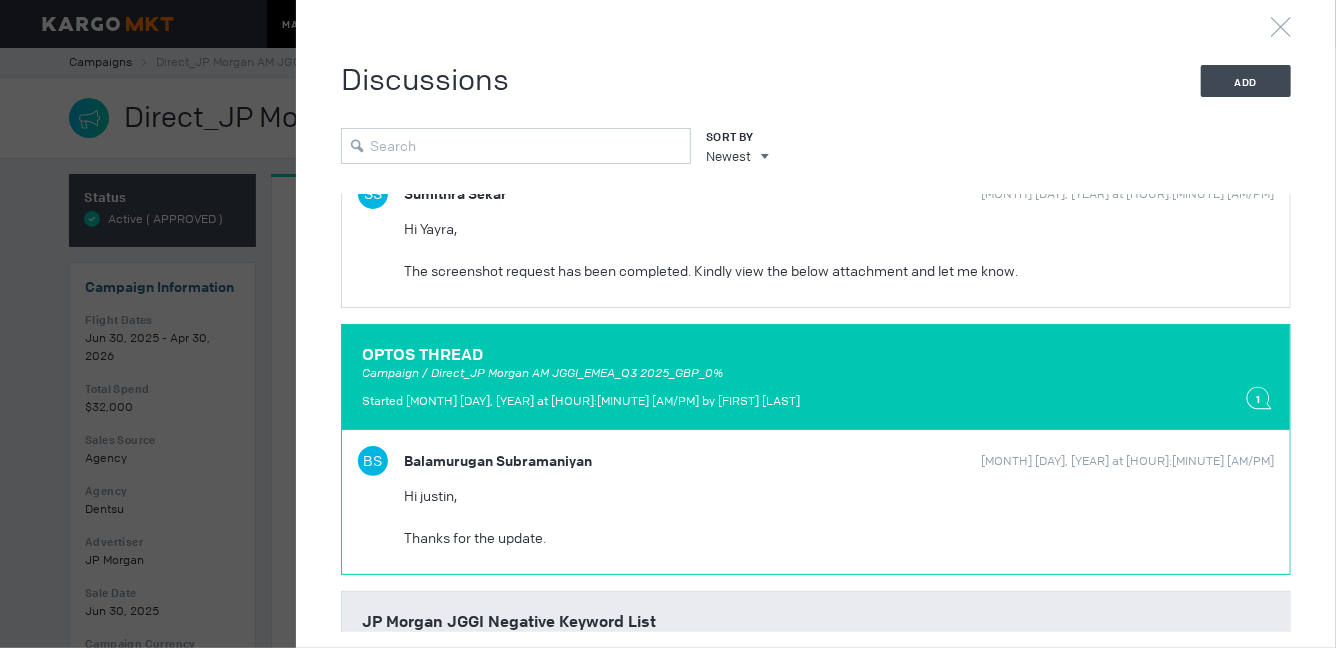 scroll, scrollTop: 252, scrollLeft: 0, axis: vertical 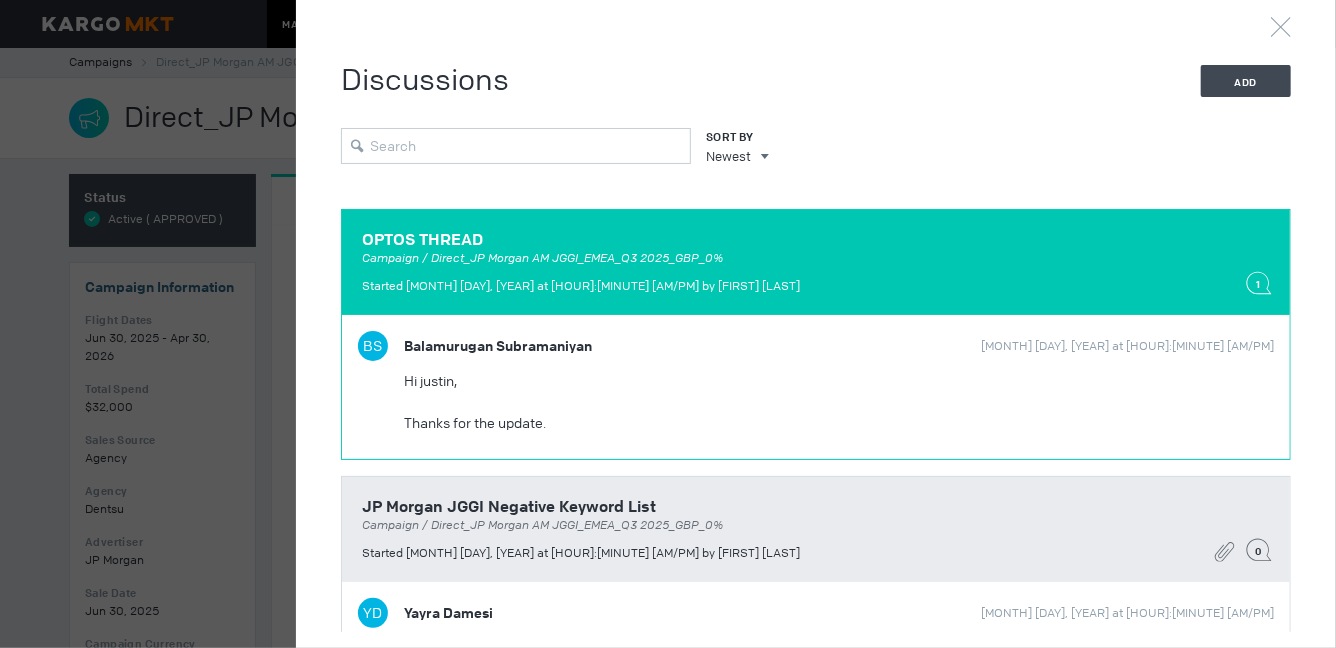 click at bounding box center (839, 135) 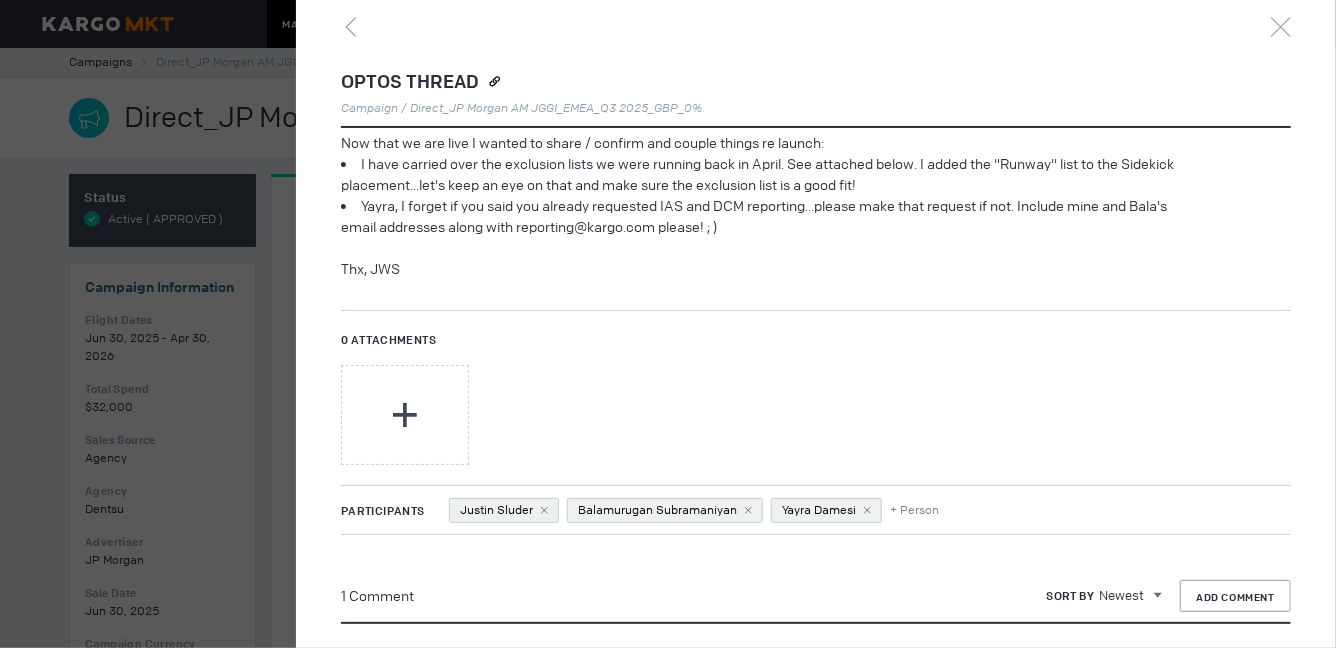 scroll, scrollTop: 288, scrollLeft: 0, axis: vertical 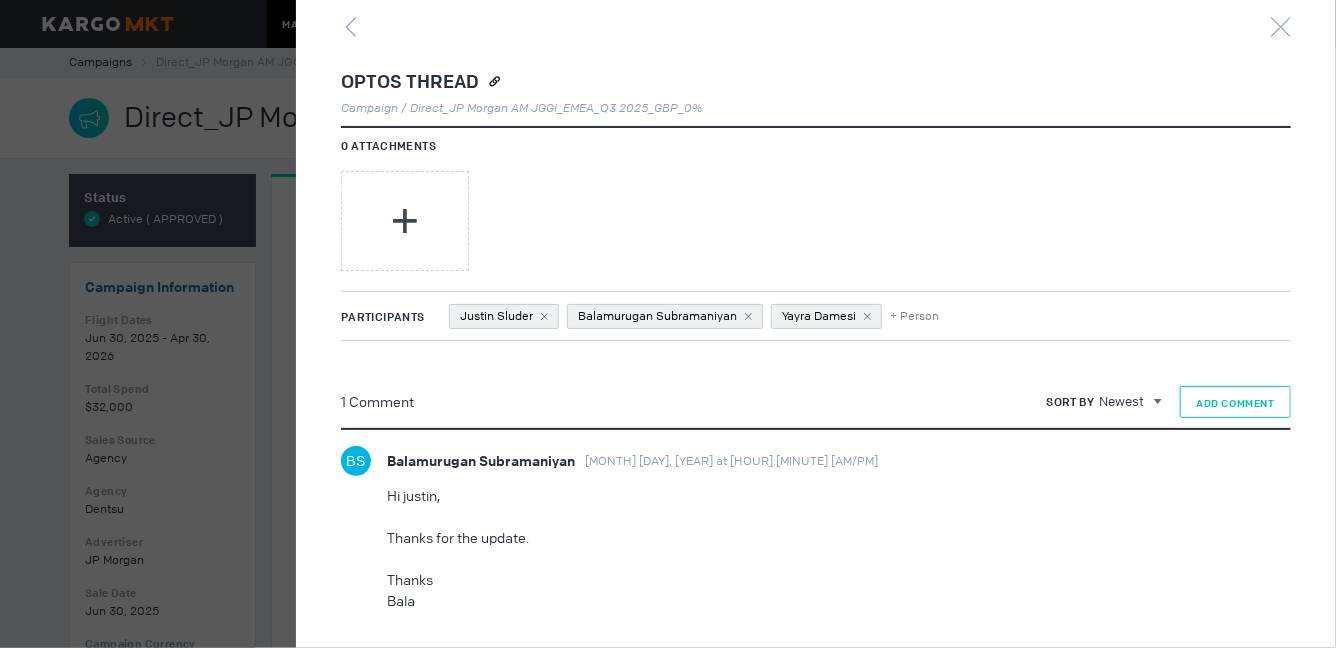 click on "Add Comment" at bounding box center (1235, 402) 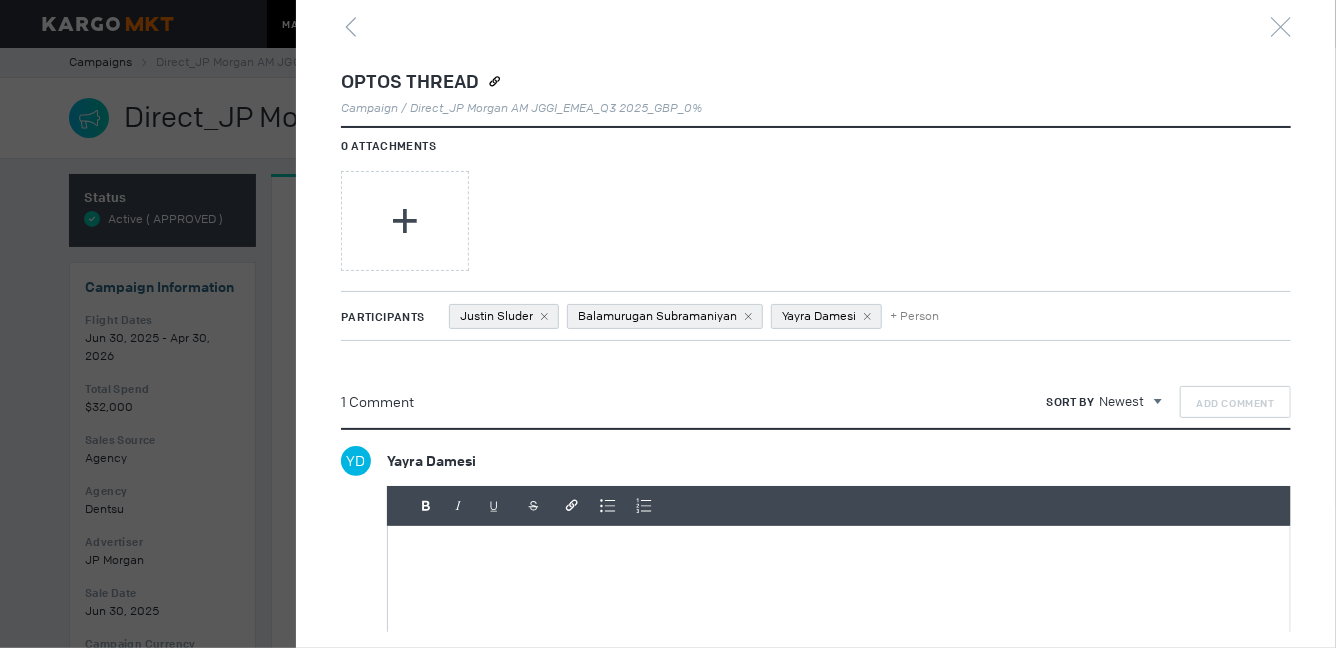 click at bounding box center [839, 506] 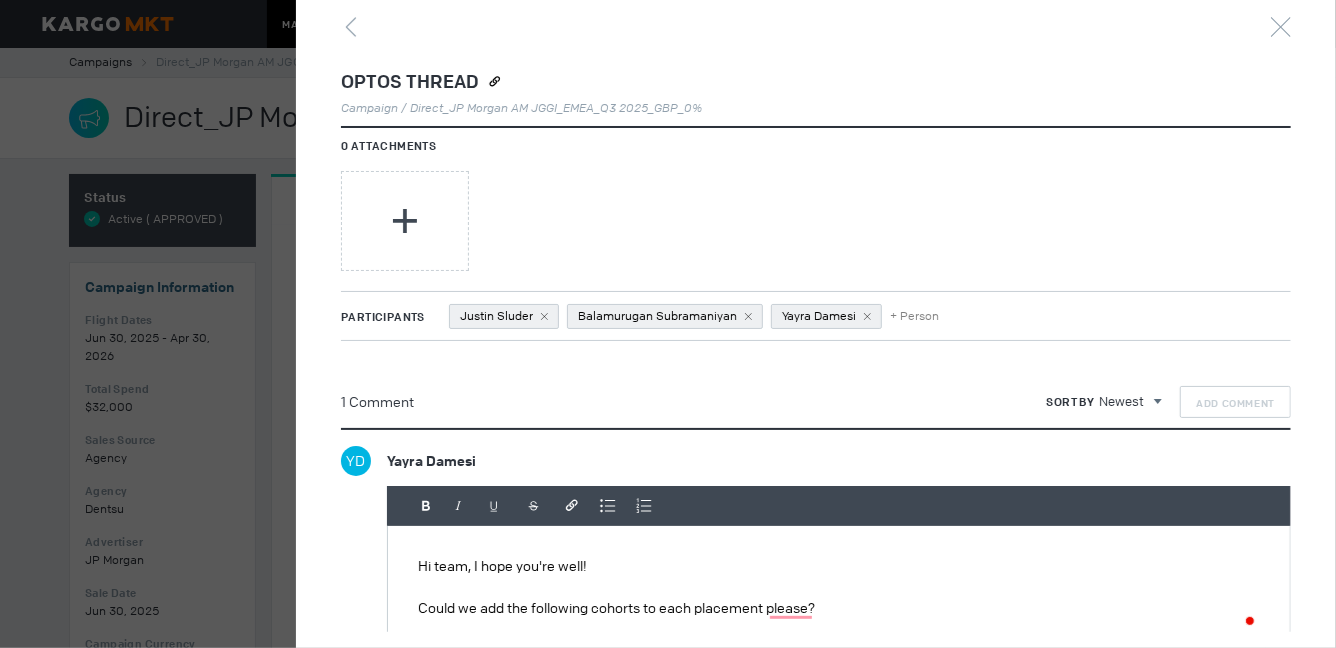 scroll, scrollTop: 0, scrollLeft: 26, axis: horizontal 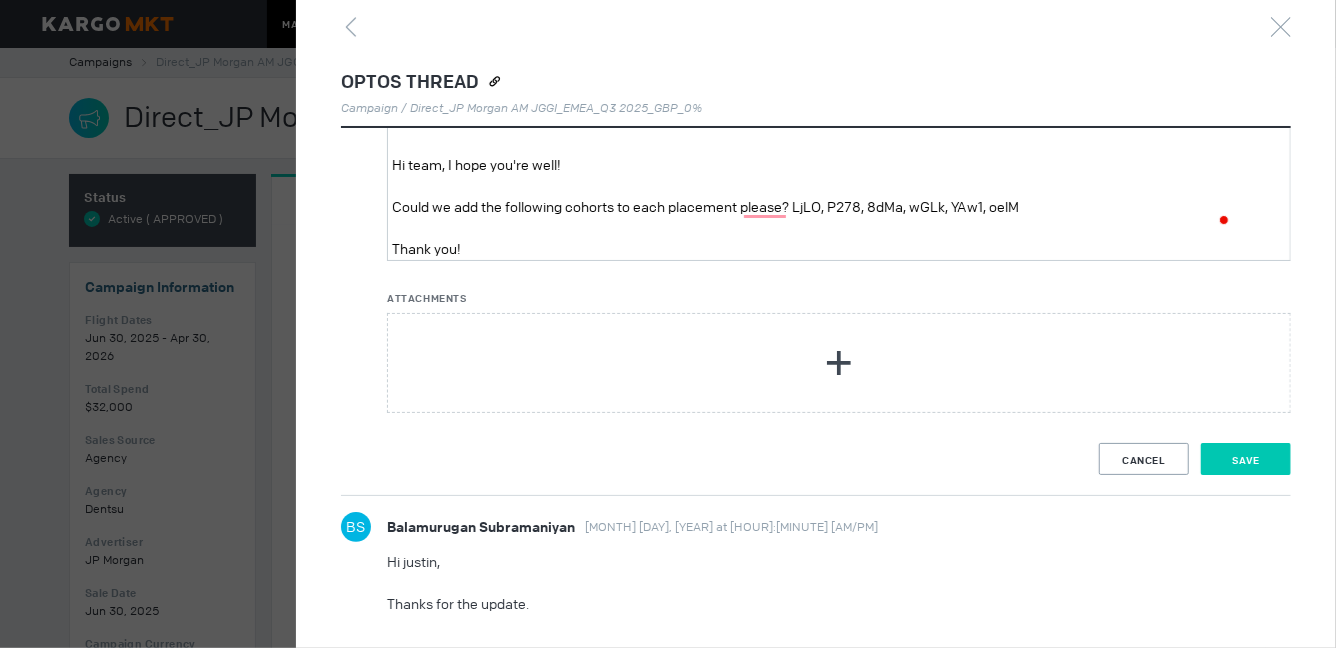 click on "Save" at bounding box center (1246, 459) 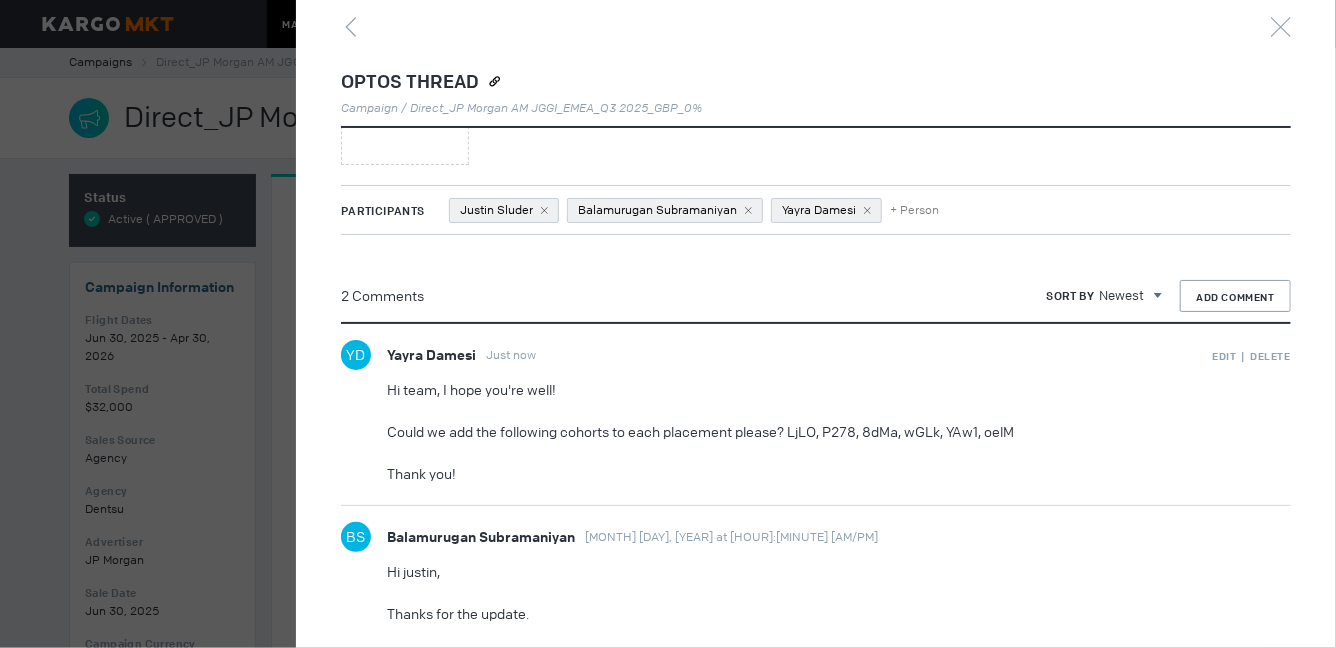 scroll, scrollTop: 470, scrollLeft: 0, axis: vertical 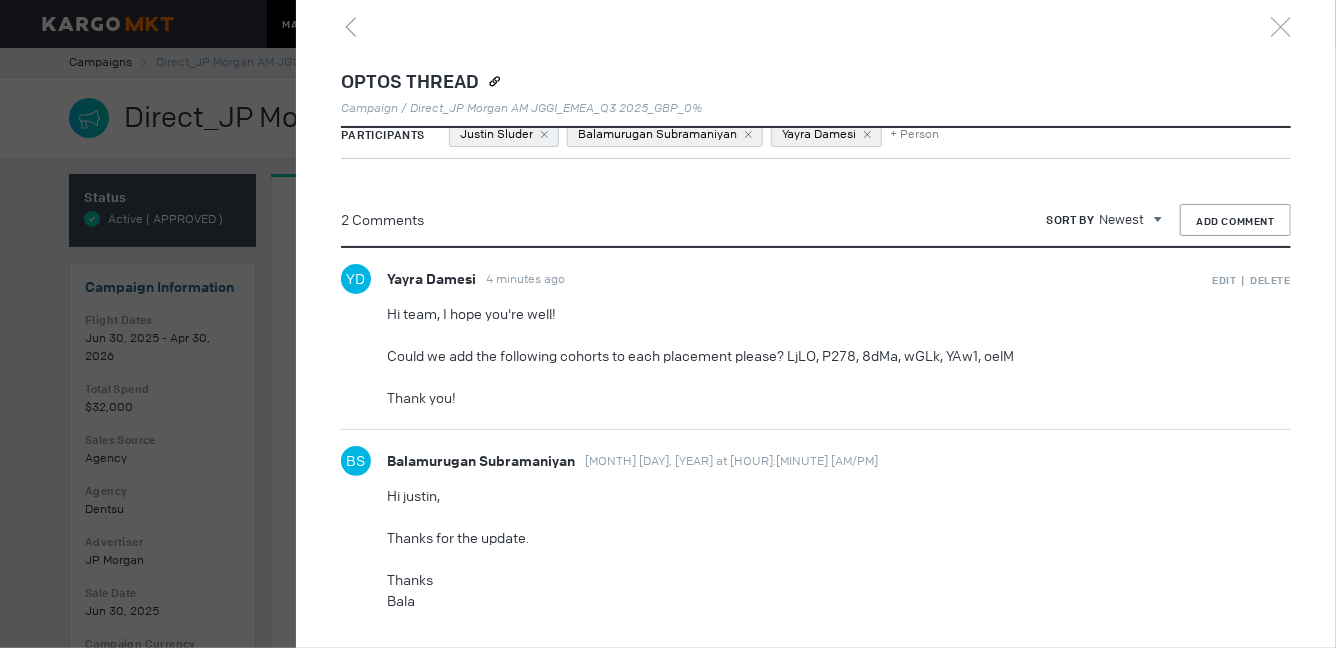 click at bounding box center [668, 324] 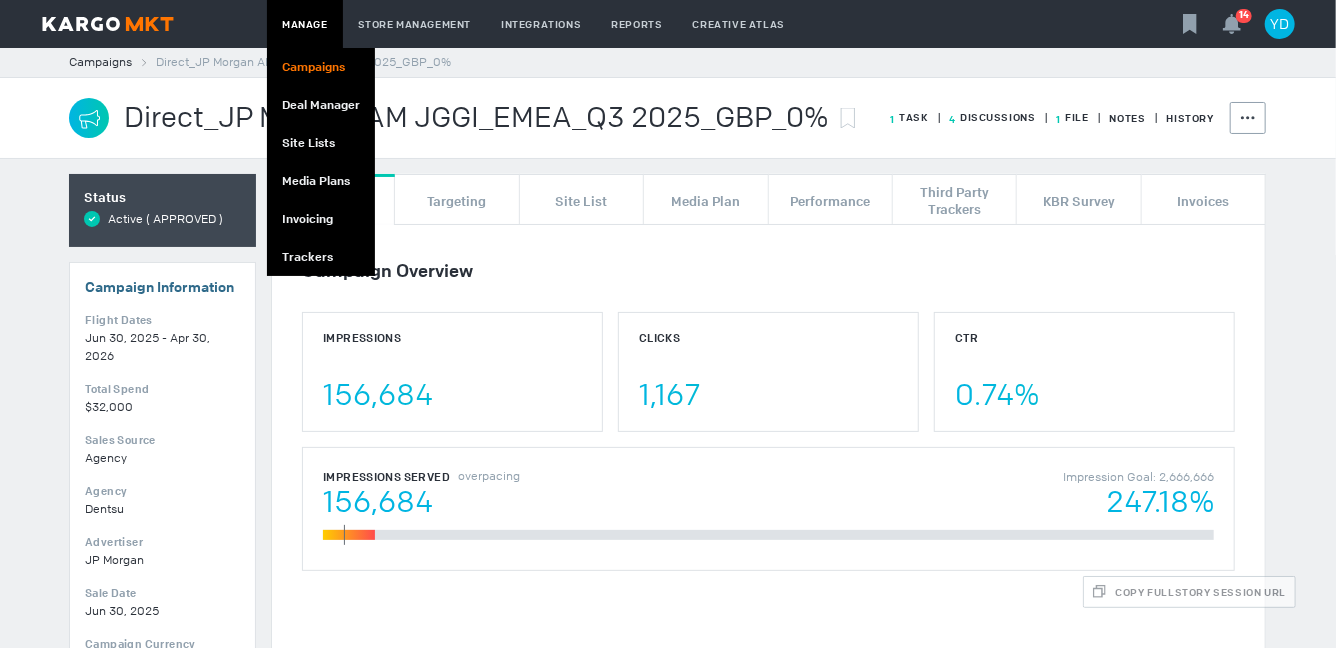 click on "Campaigns" at bounding box center [321, 67] 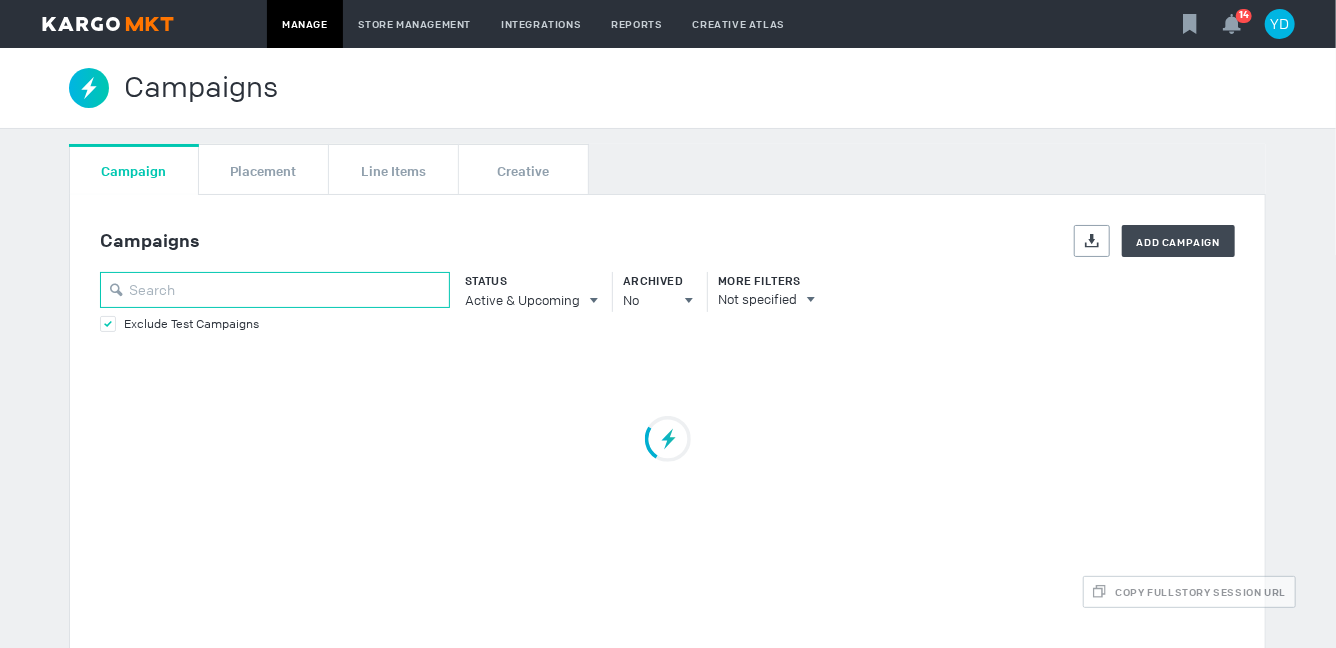 click at bounding box center (275, 290) 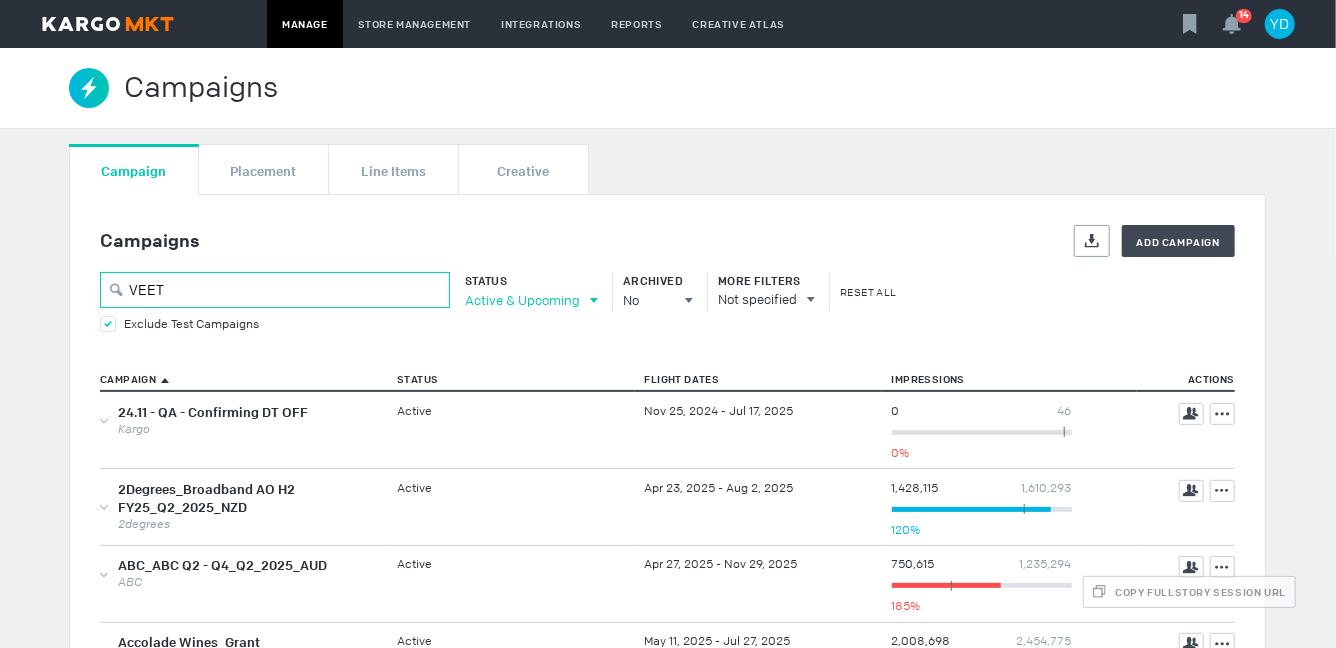 type on "VEET" 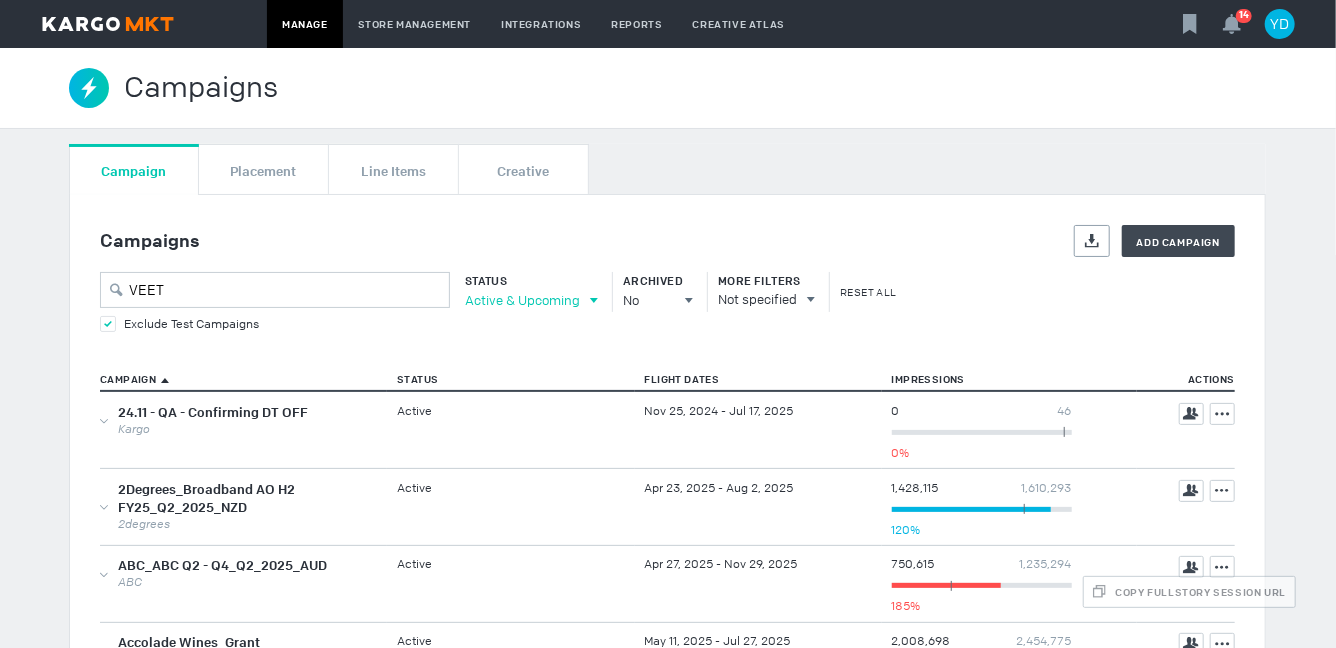 click on "Active & Upcoming" at bounding box center [522, 300] 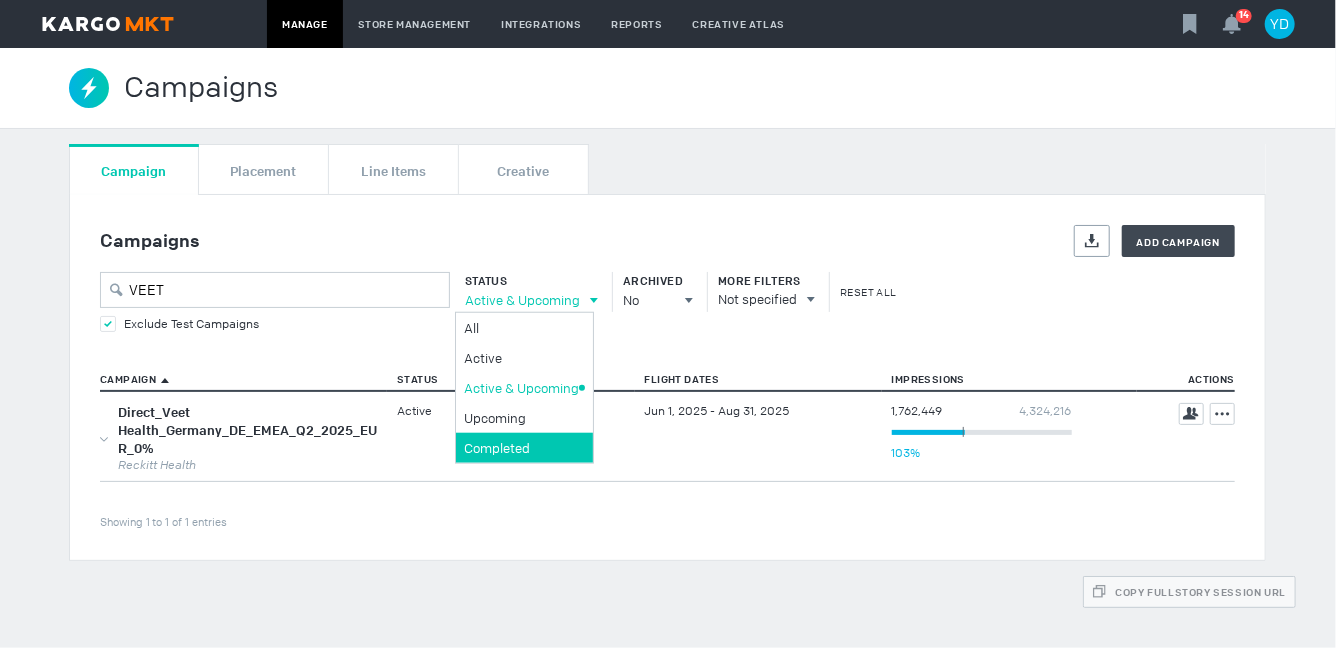 click on "Completed" at bounding box center (521, 327) 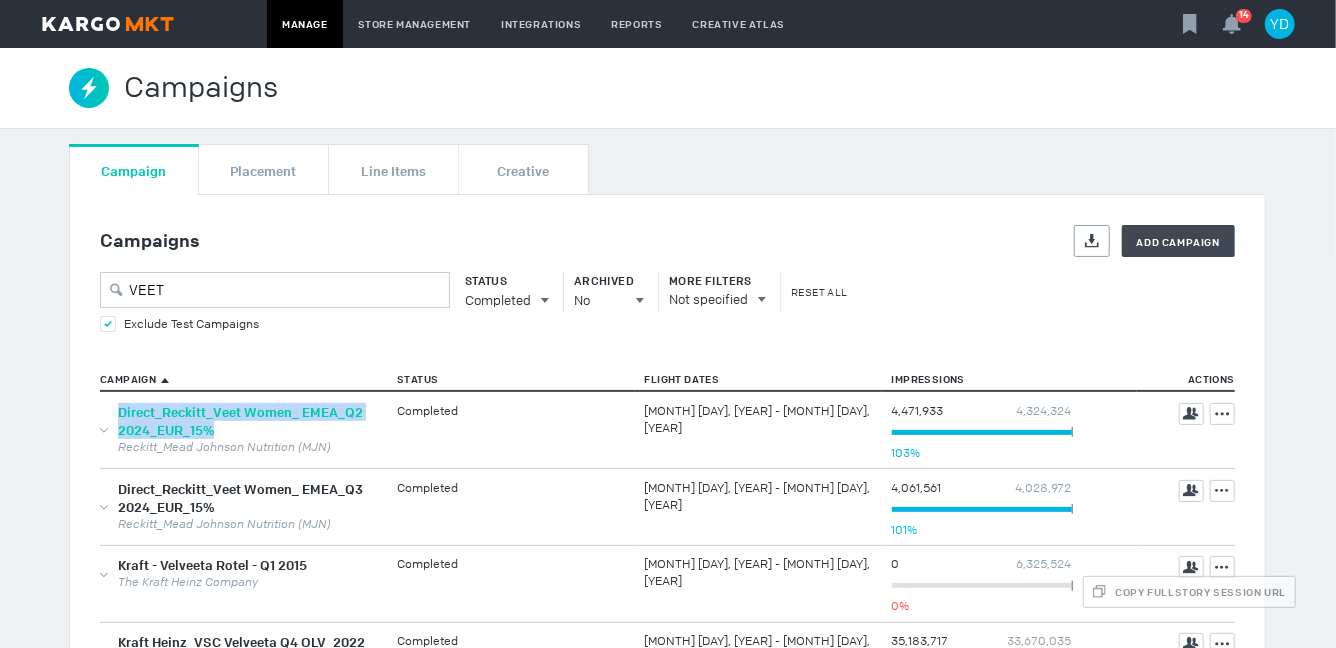 drag, startPoint x: 273, startPoint y: 425, endPoint x: 120, endPoint y: 415, distance: 153.32645 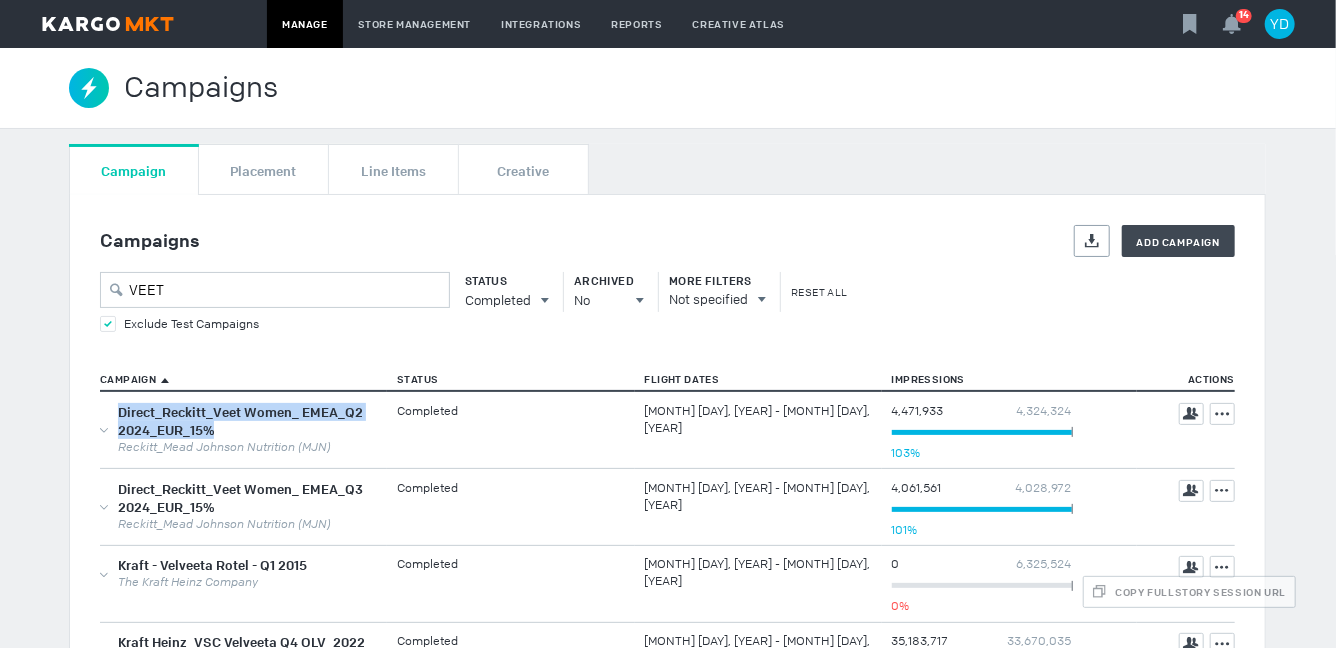 click on "Campaigns Export   Add Campaign     VEET Status Completed All All Active Active & Upcoming Upcoming Completed Archived No All No Yes More Filters Not specified Reset All Exclude Test Campaigns Campaign Status Flight Dates Impressions Actions Showing 1 to 5 of 5 entries Direct_Reckitt_Veet Women_ EMEA_Q2 2024_EUR_15% Reckitt_Mead Johnson Nutrition (MJN) Completed Jun 10, 2024 - Aug 31, 2024 4,471,933 4,324,324   4,324,324 103%   Team   Actions Direct_Reckitt_Veet Women_ EMEA_Q3 2024_EUR_15% Reckitt_Mead Johnson Nutrition (MJN) Completed Aug 21, 2024 - Sep 15, 2024 4,061,561 4,028,972   4,028,972 101%   Team   Actions Kraft - Velveeta Rotel - Q1 2015 The Kraft Heinz Company Completed Dec 29, 2014 - Feb 15, 2015 0 6,325,524   6,325,524 0%   Team   Actions Kraft Heinz_VSC Velveeta Q4 OLV_2022 The Kraft Heinz Completed Oct 31, 2022 - Dec 25, 2022 35,183,717 33,670,035   33,670,035 104%   Team   Actions Velveeta The Kraft Heinz Company Completed Jan 8, 2013 - Feb 28, 2013 0 990,500   990,500 0%   Team   Actions" at bounding box center (667, 524) 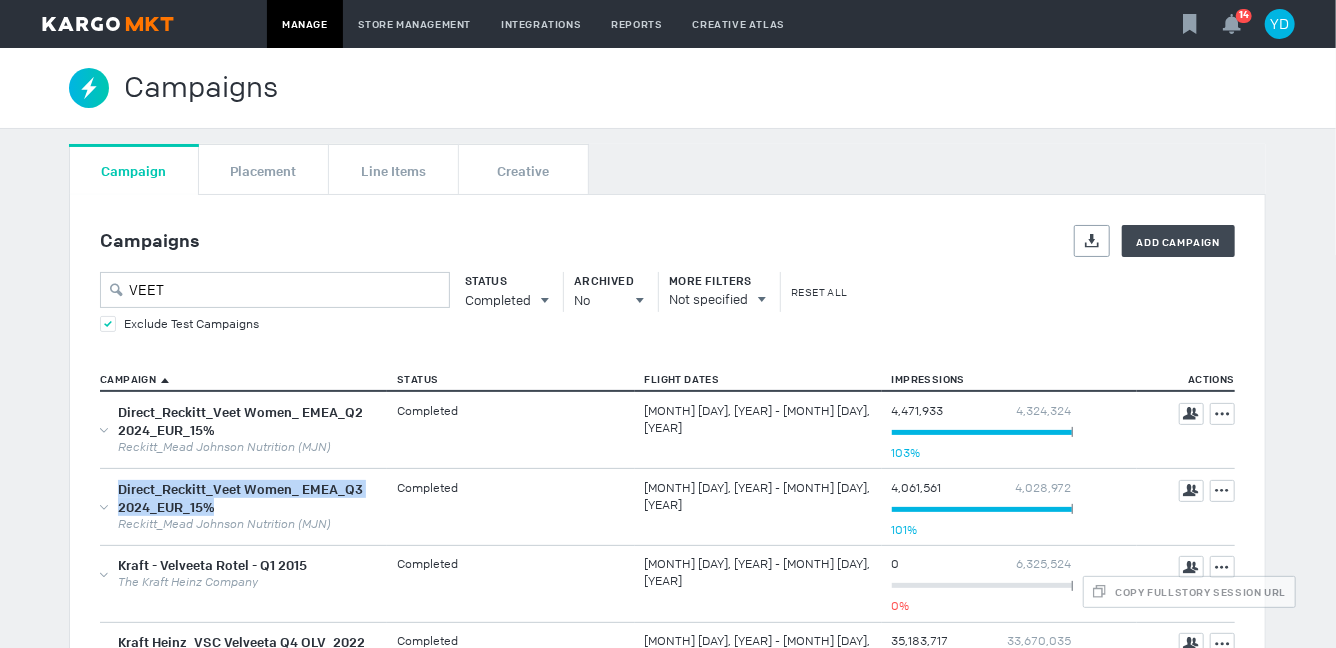 drag, startPoint x: 250, startPoint y: 501, endPoint x: 111, endPoint y: 481, distance: 140.43147 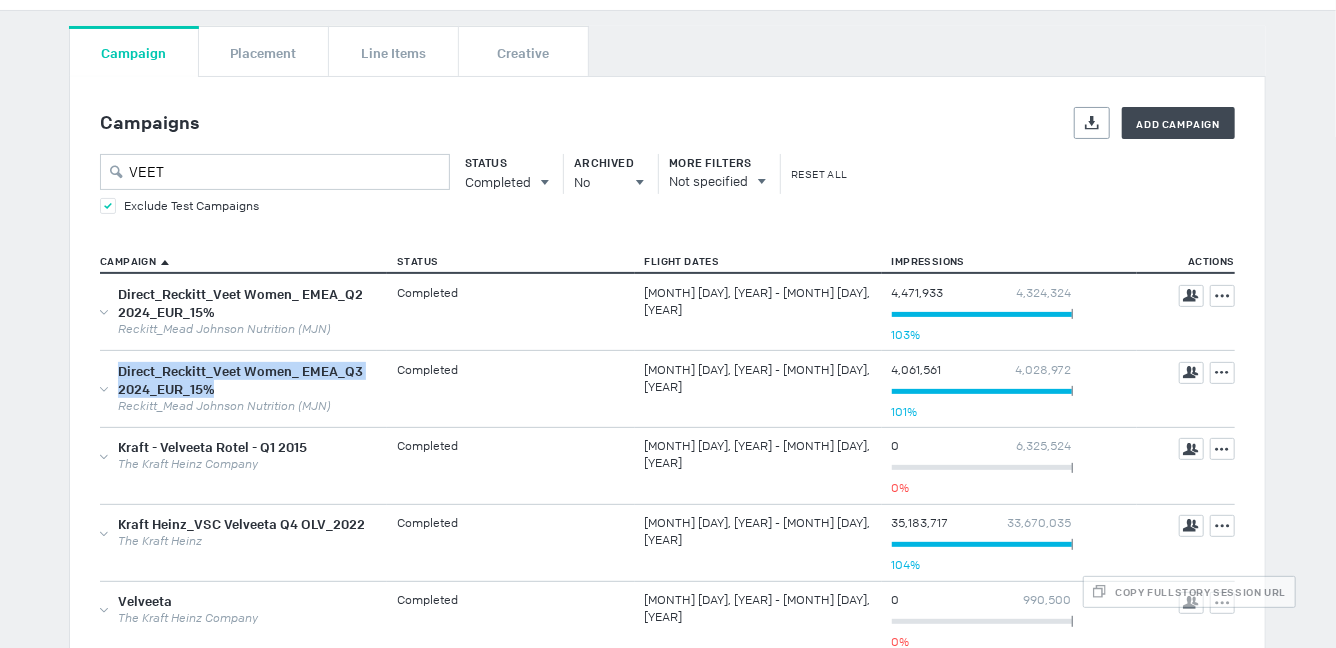 scroll, scrollTop: 171, scrollLeft: 0, axis: vertical 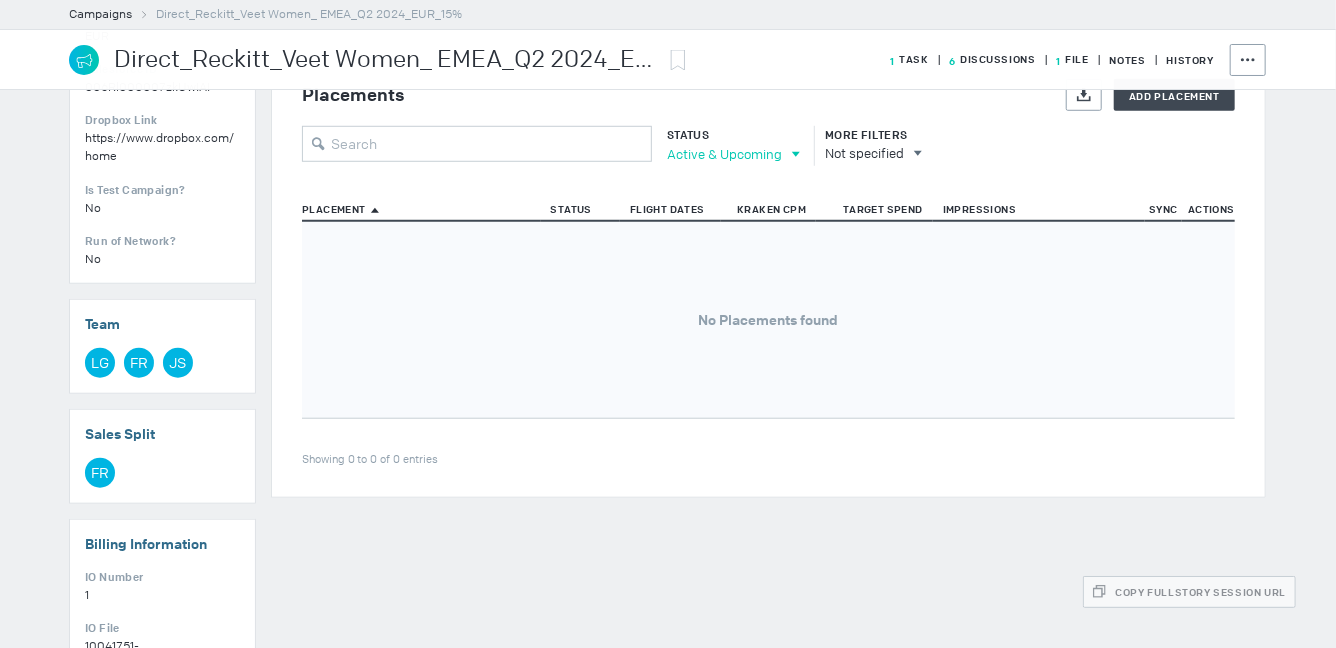 click on "Active & Upcoming" at bounding box center (724, 154) 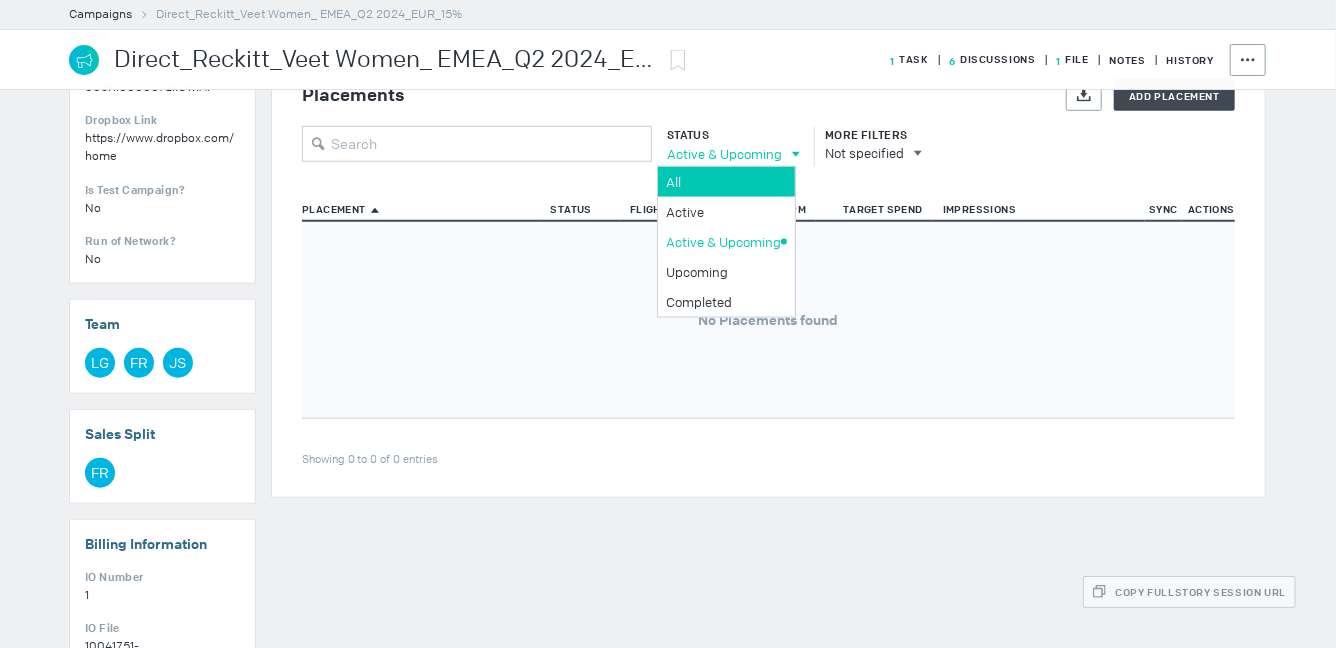 click on "All" at bounding box center [723, 181] 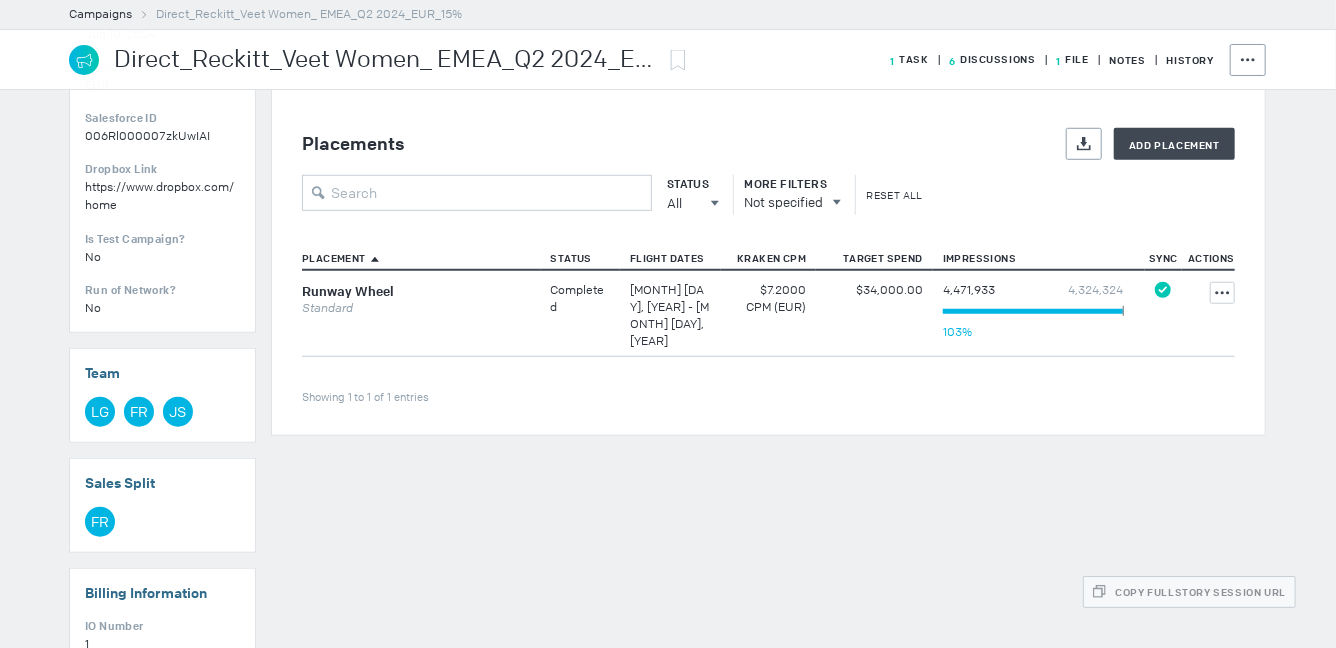 scroll, scrollTop: 627, scrollLeft: 0, axis: vertical 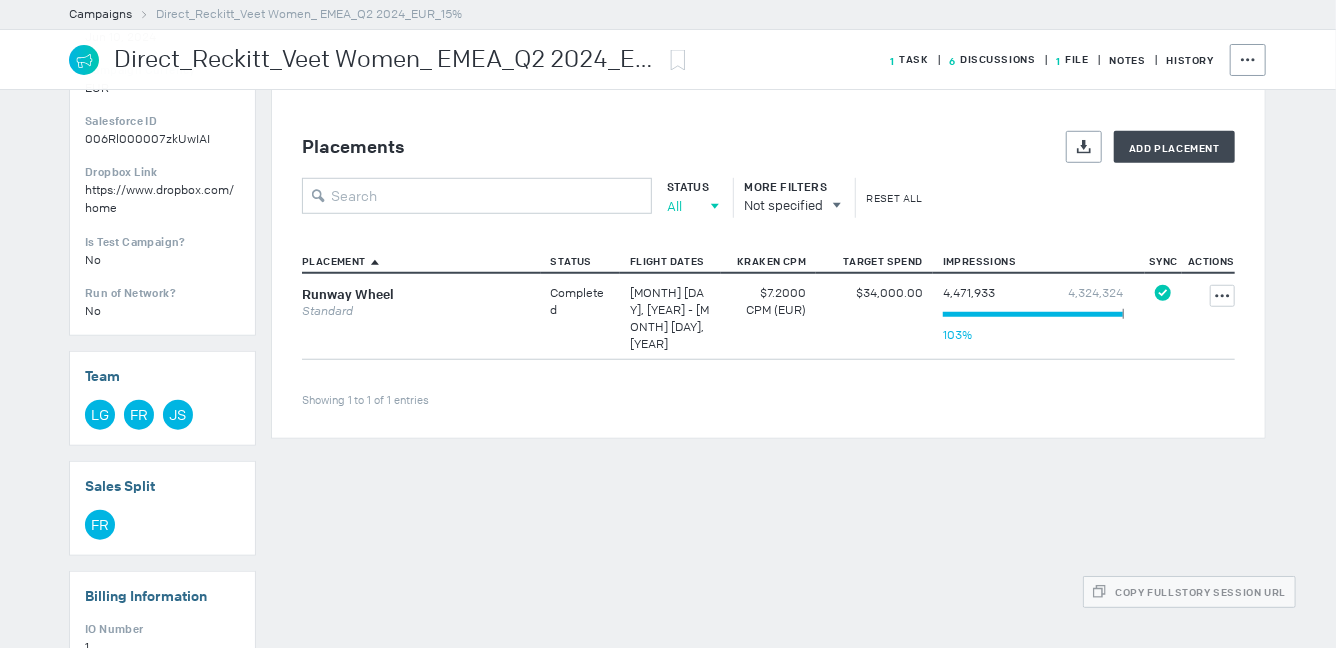 click on "All" at bounding box center [688, 206] 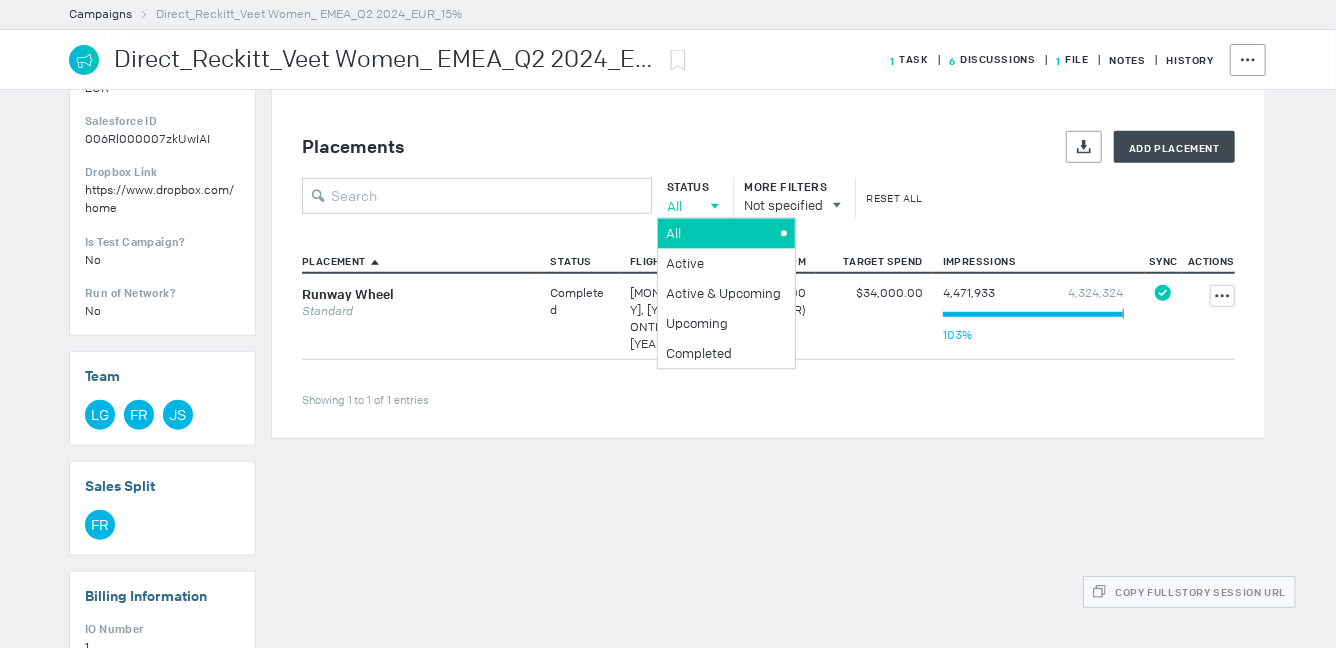 click on "All" at bounding box center [723, 233] 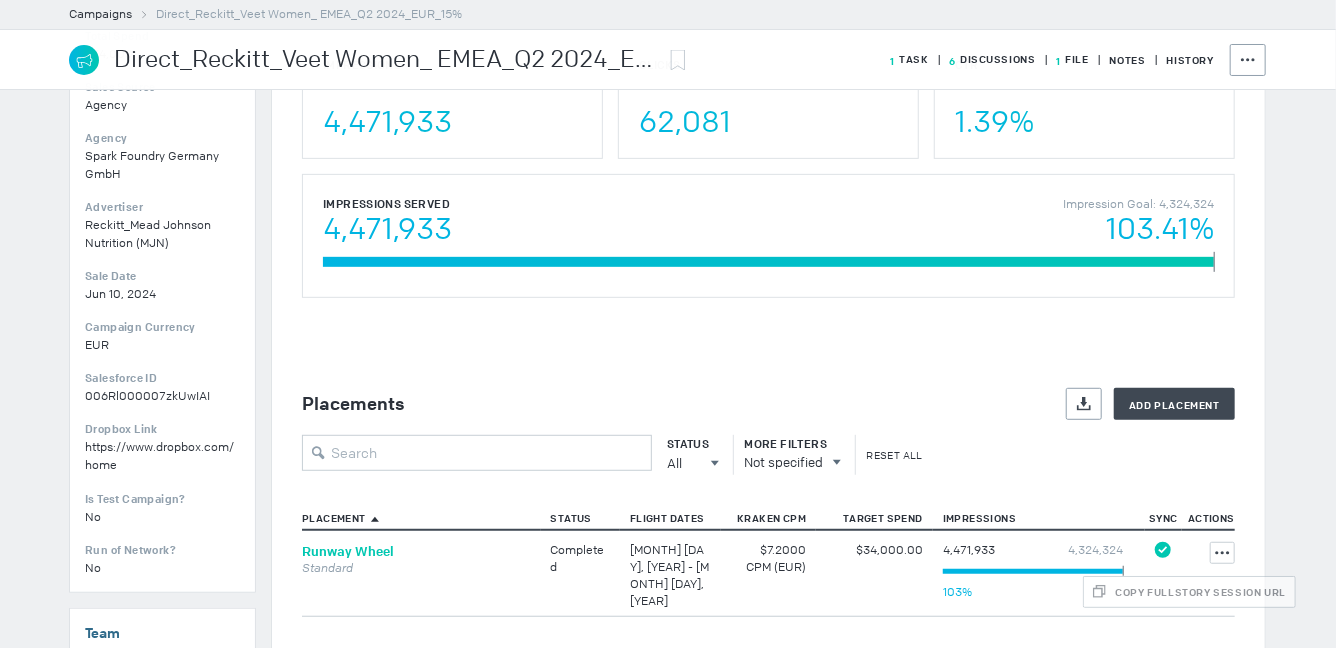 scroll, scrollTop: 169, scrollLeft: 0, axis: vertical 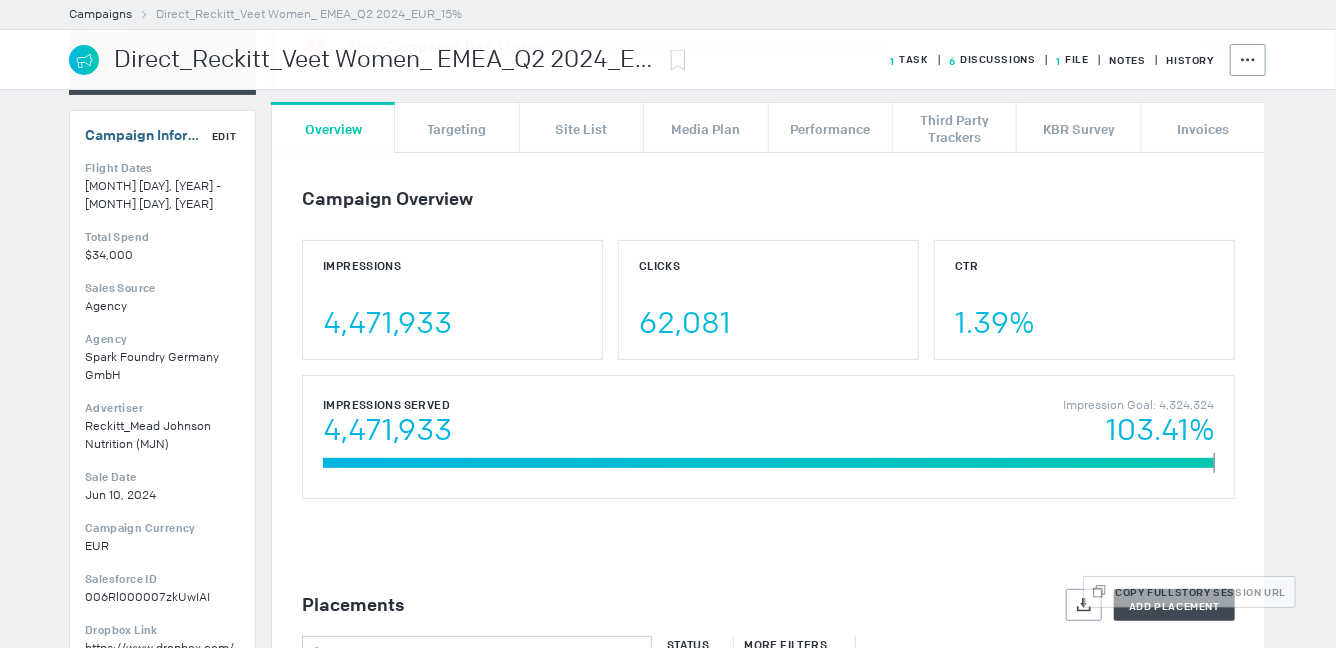 click on "Edit" at bounding box center [224, 136] 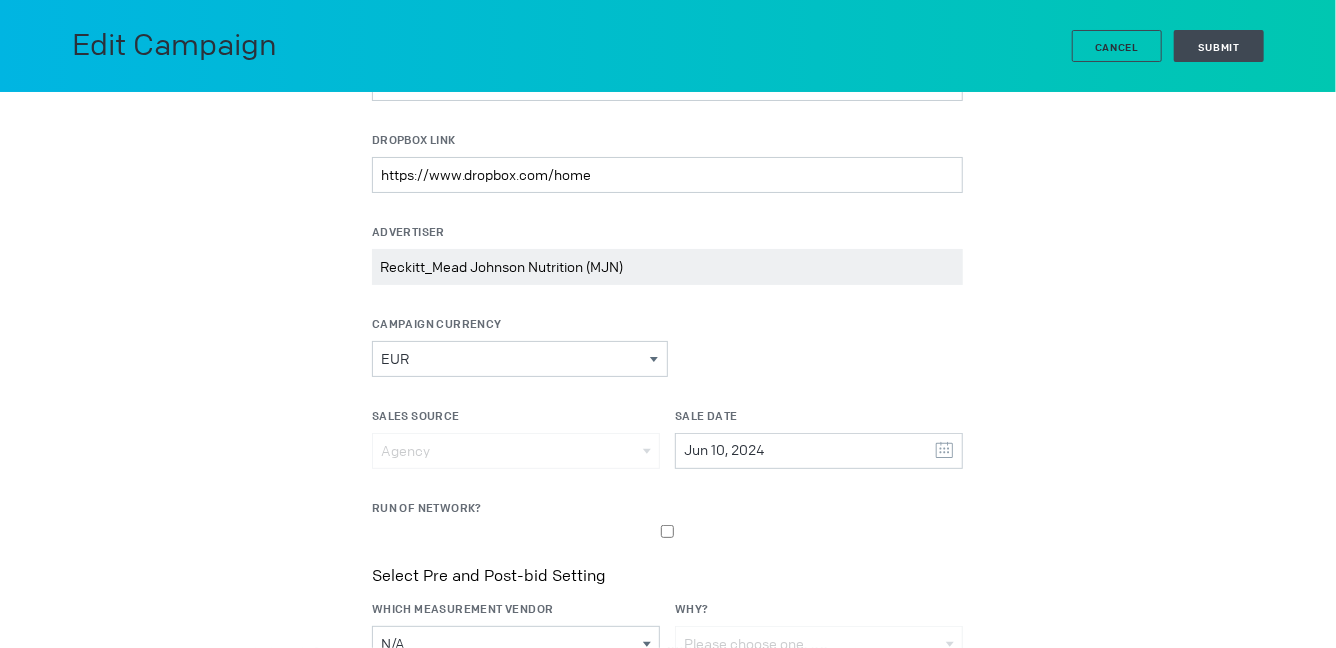 scroll, scrollTop: 478, scrollLeft: 0, axis: vertical 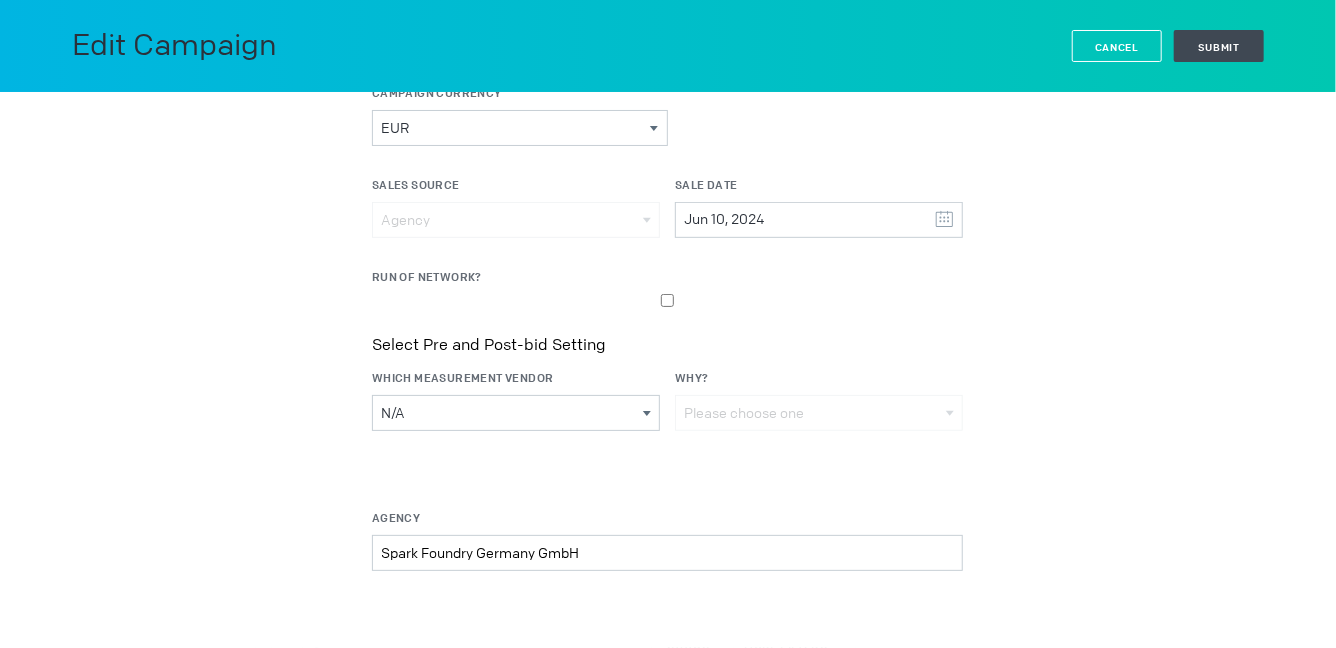 click on "Cancel" at bounding box center (1117, 47) 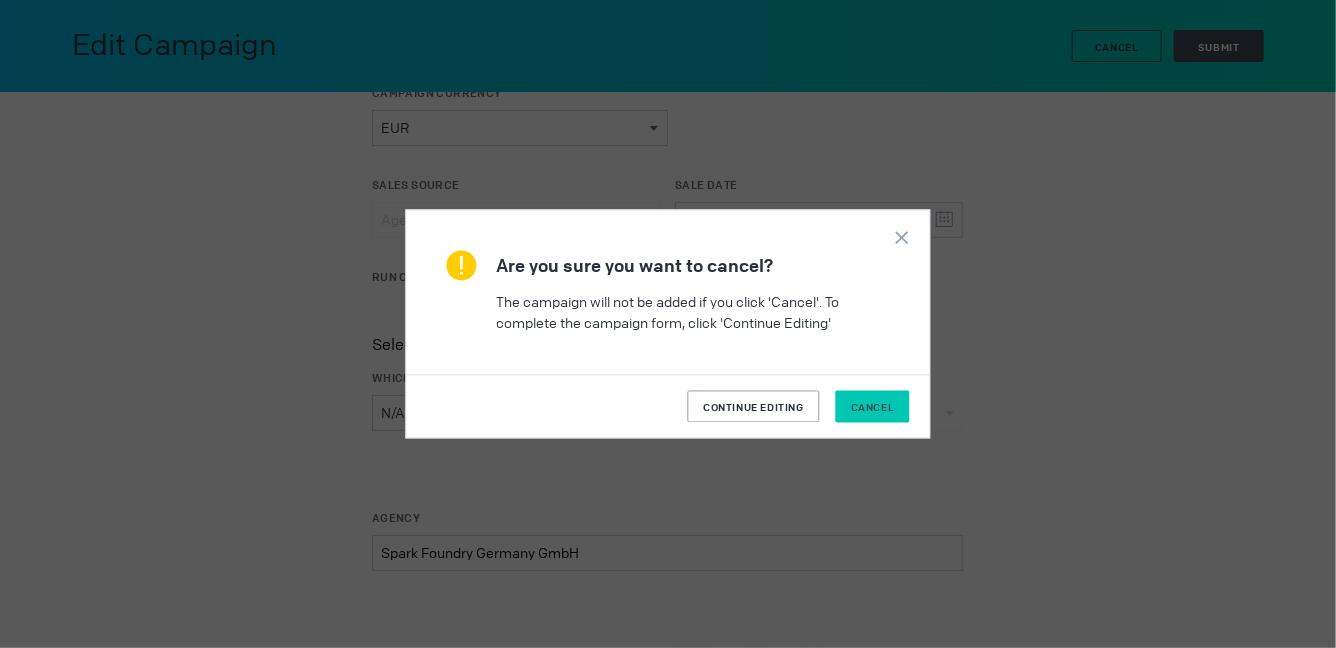 click on "Cancel" at bounding box center [873, 408] 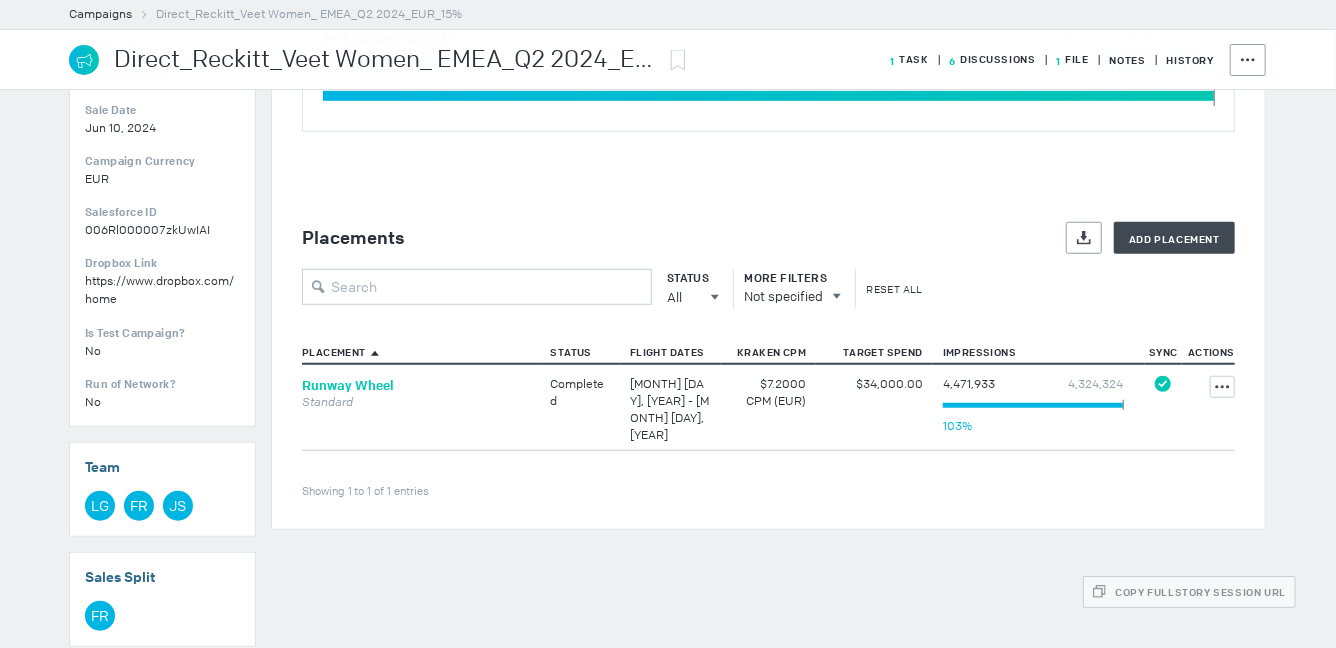 click on "Runway Wheel" at bounding box center [348, 385] 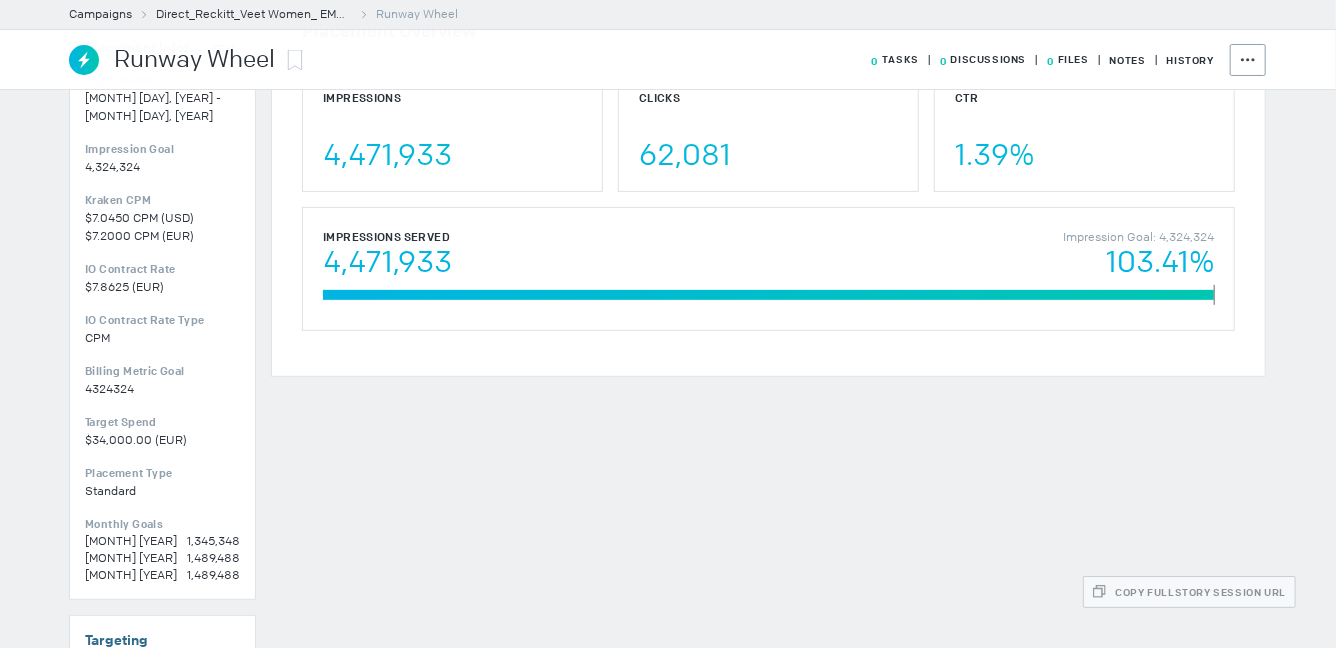 scroll, scrollTop: 154, scrollLeft: 0, axis: vertical 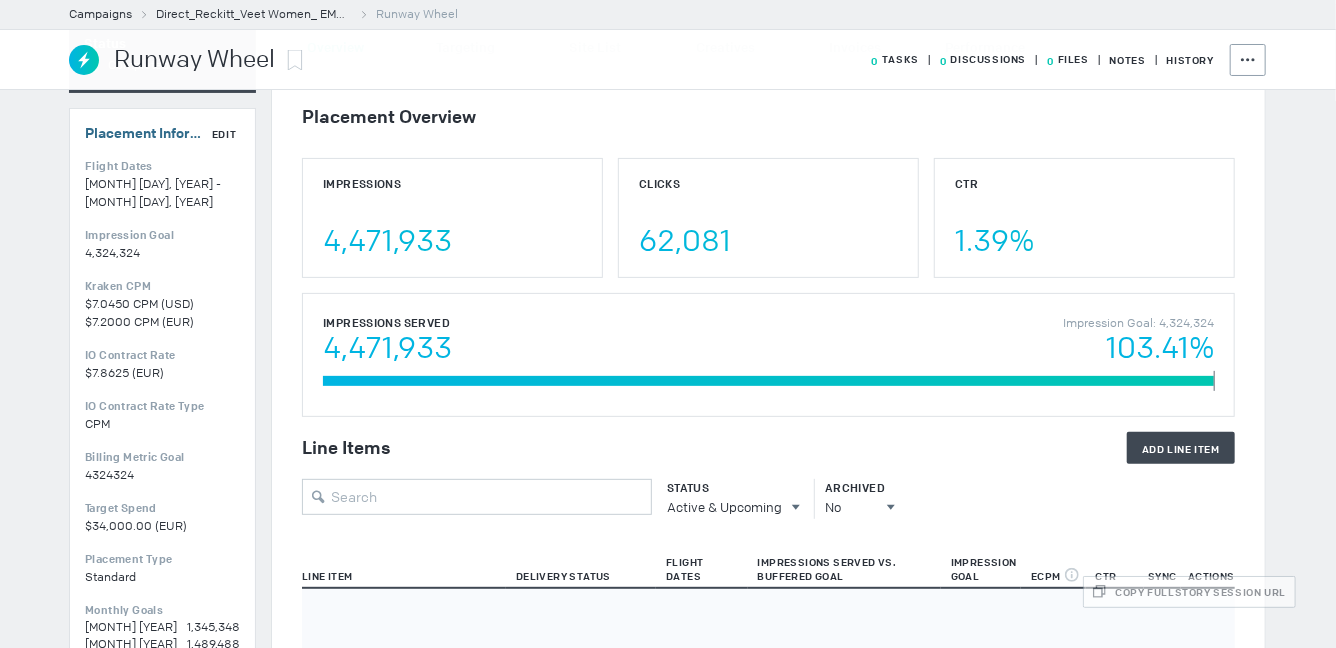 click on "Edit" at bounding box center [224, 134] 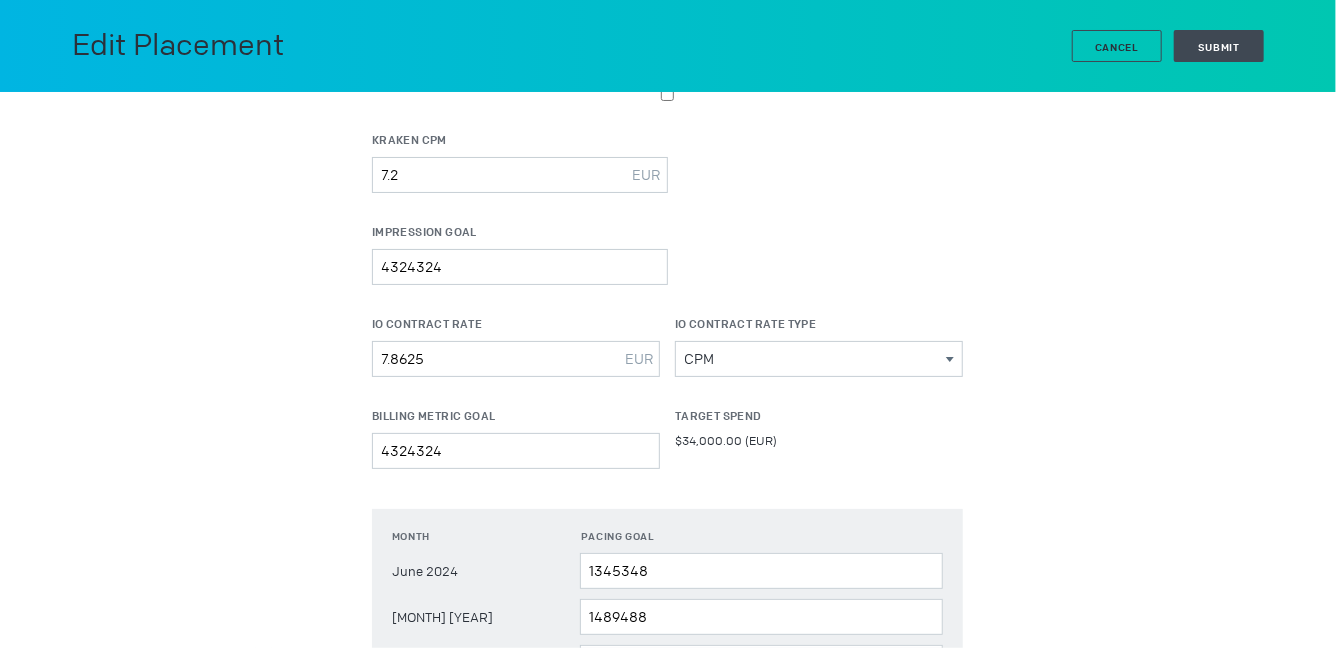 scroll, scrollTop: 228, scrollLeft: 0, axis: vertical 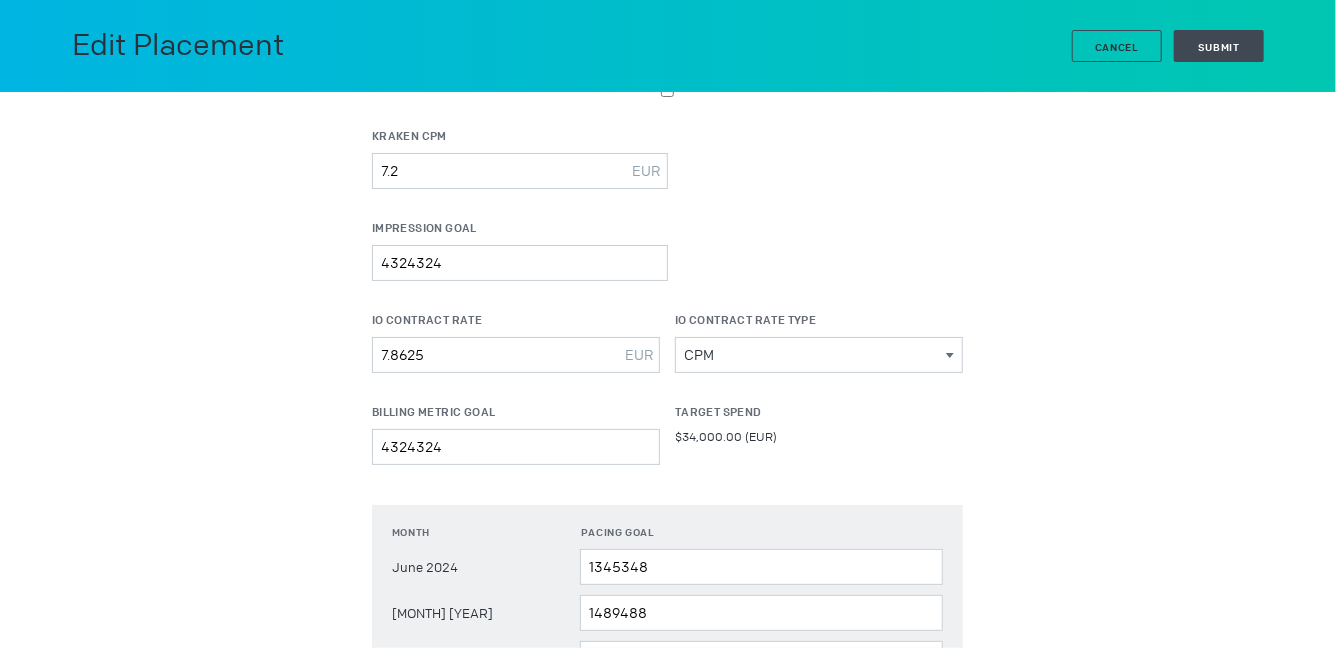 click on "Edit Placement Cancel Submit" at bounding box center (668, 46) 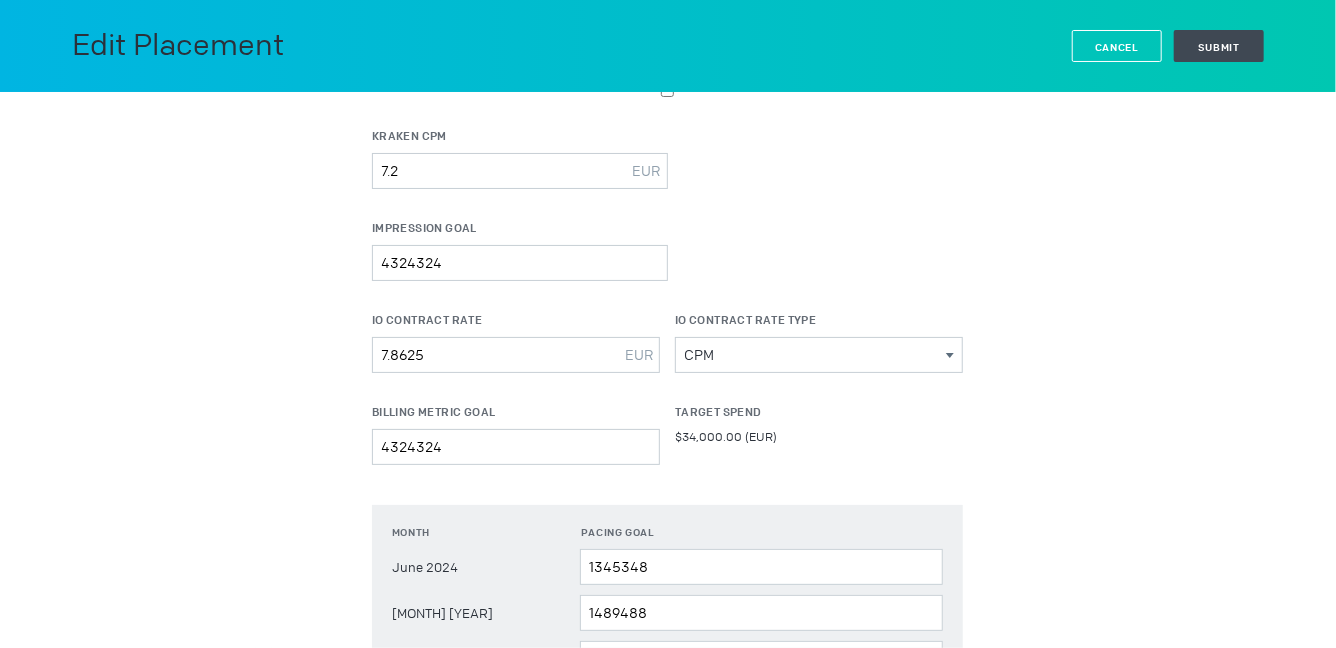 click on "Cancel" at bounding box center (1117, 47) 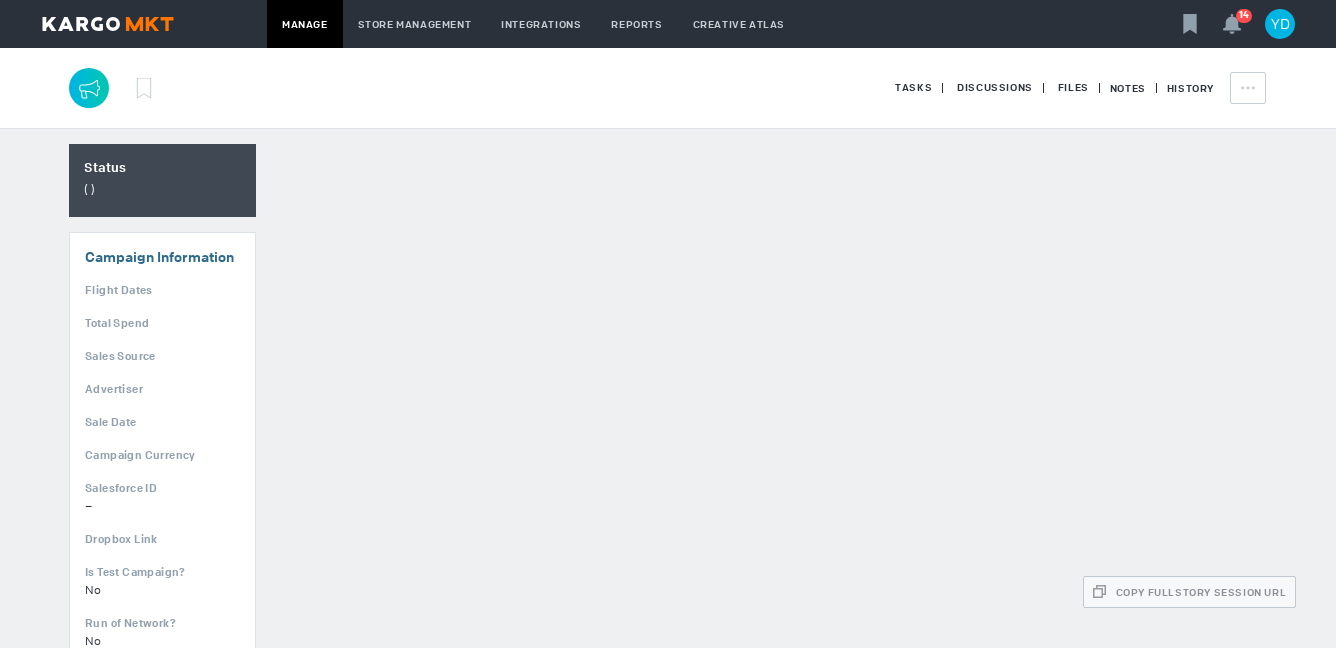 scroll, scrollTop: 0, scrollLeft: 0, axis: both 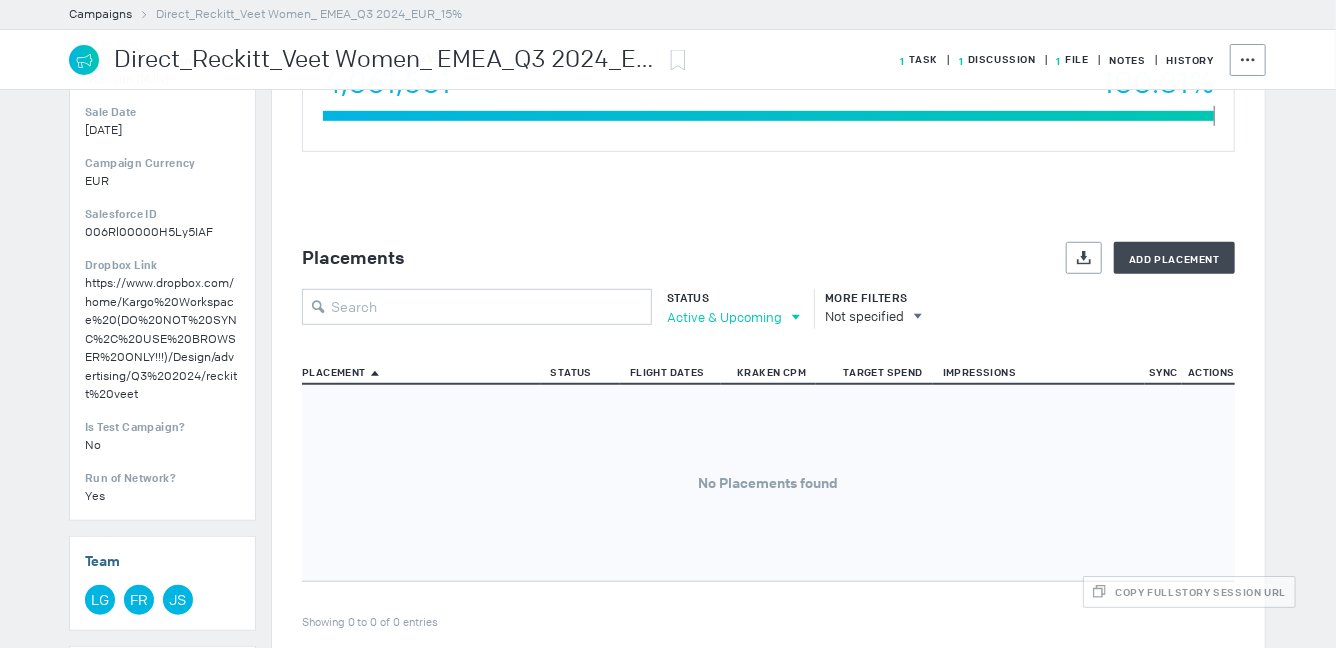 click on "Active & Upcoming" at bounding box center [724, 317] 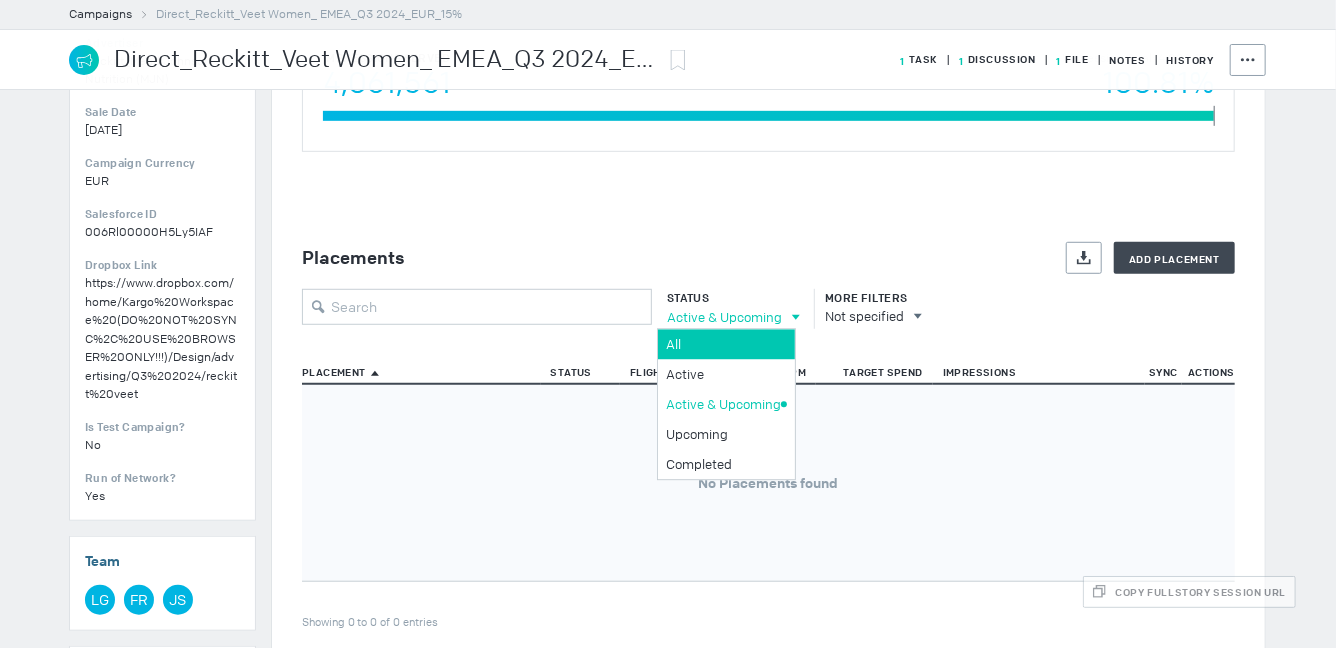 click on "All" at bounding box center (723, 344) 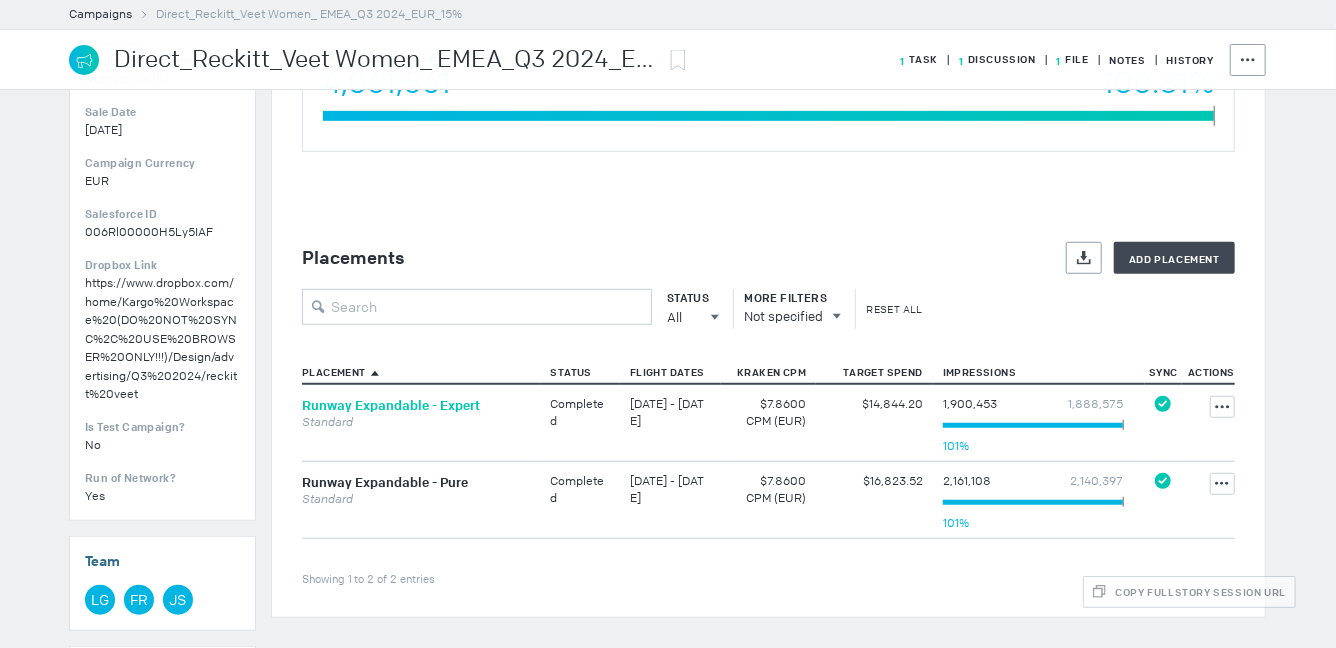 click on "Runway Expandable - Expert" at bounding box center (391, 405) 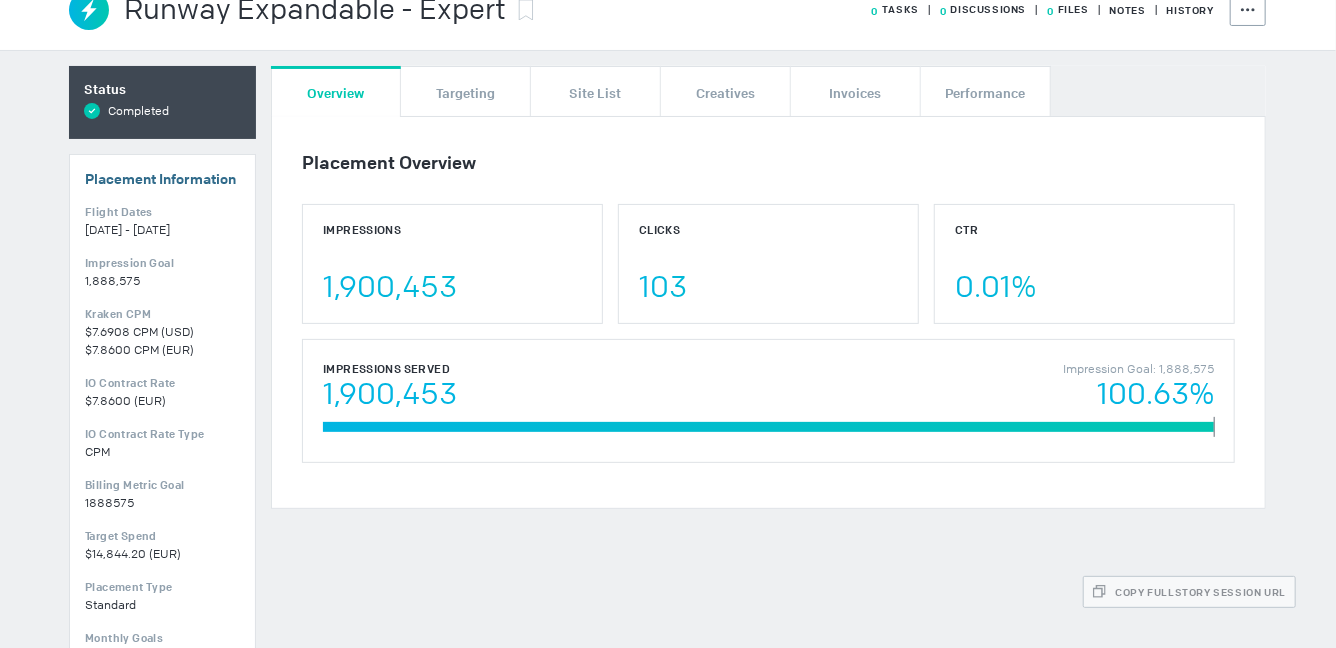 scroll, scrollTop: 0, scrollLeft: 0, axis: both 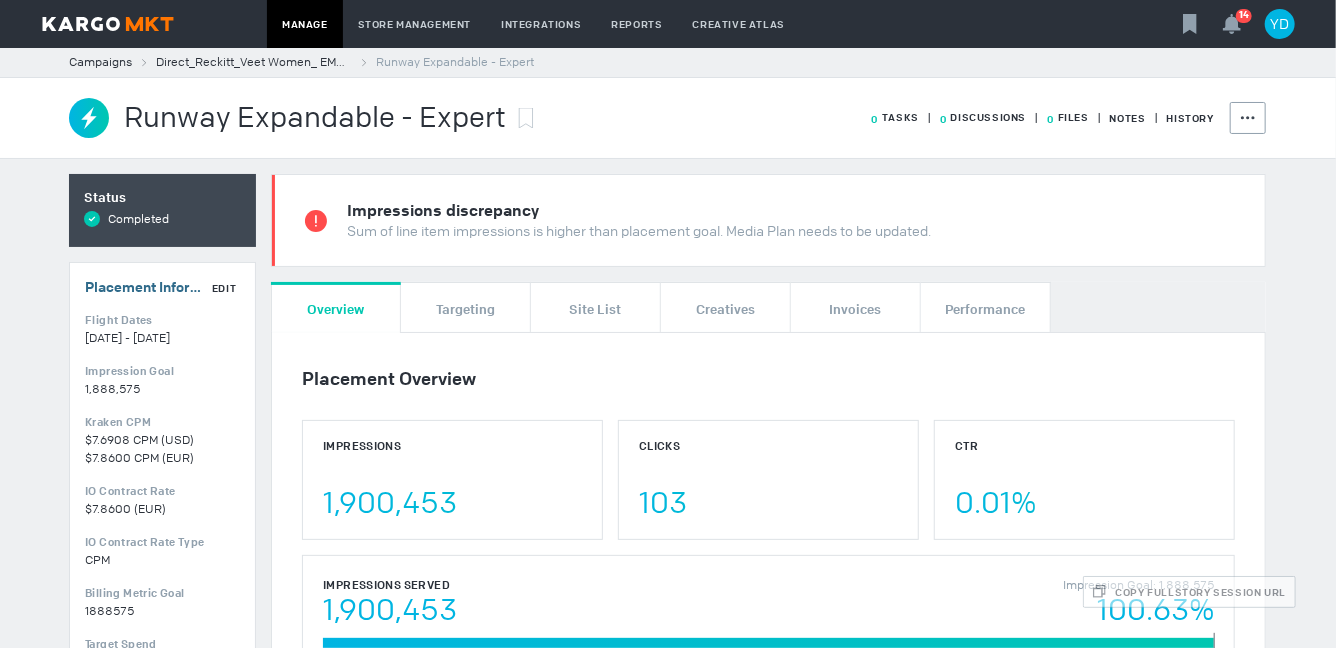 click on "Edit" at bounding box center (224, 288) 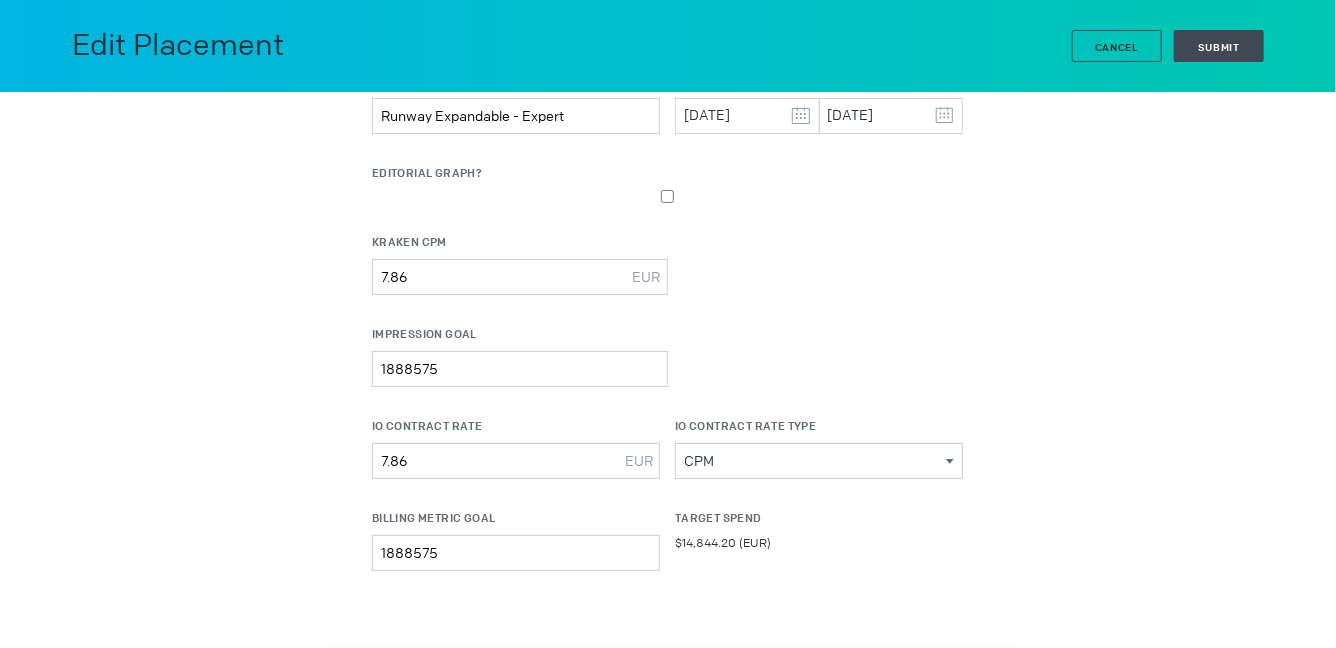 scroll, scrollTop: 0, scrollLeft: 0, axis: both 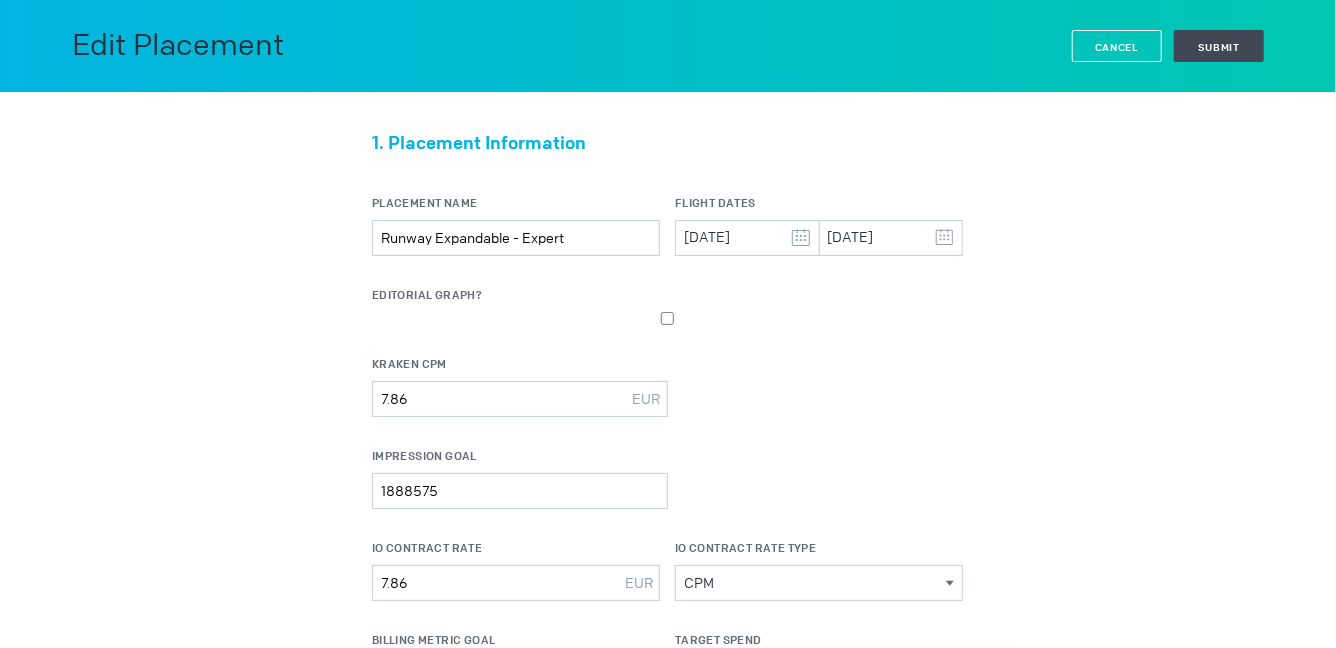 click on "Cancel" at bounding box center [1117, 46] 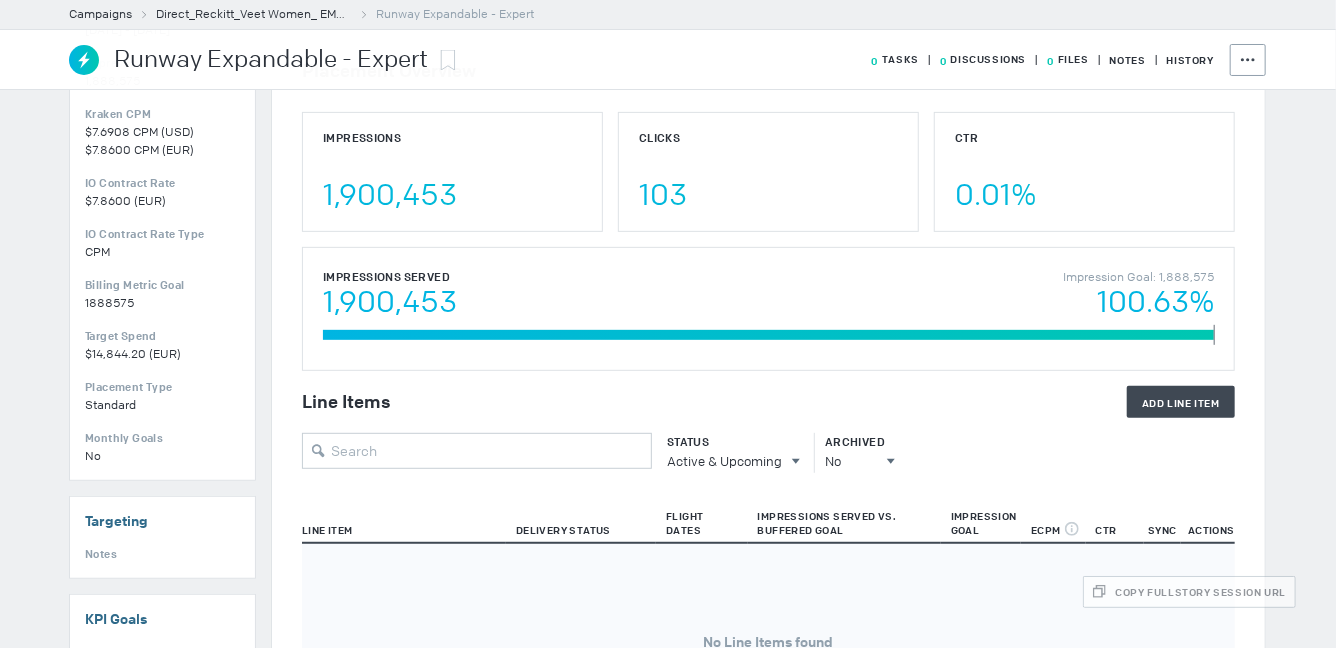 scroll, scrollTop: 456, scrollLeft: 0, axis: vertical 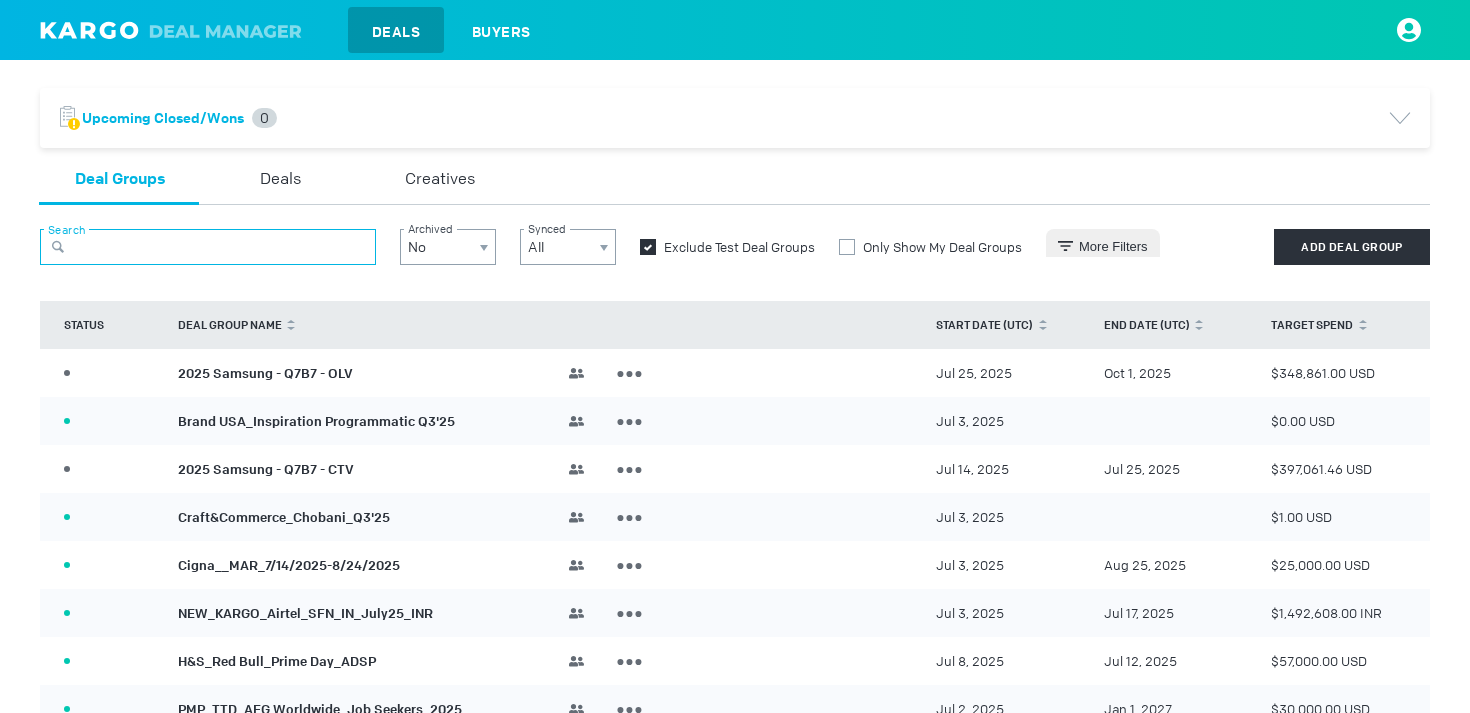 click at bounding box center (208, 247) 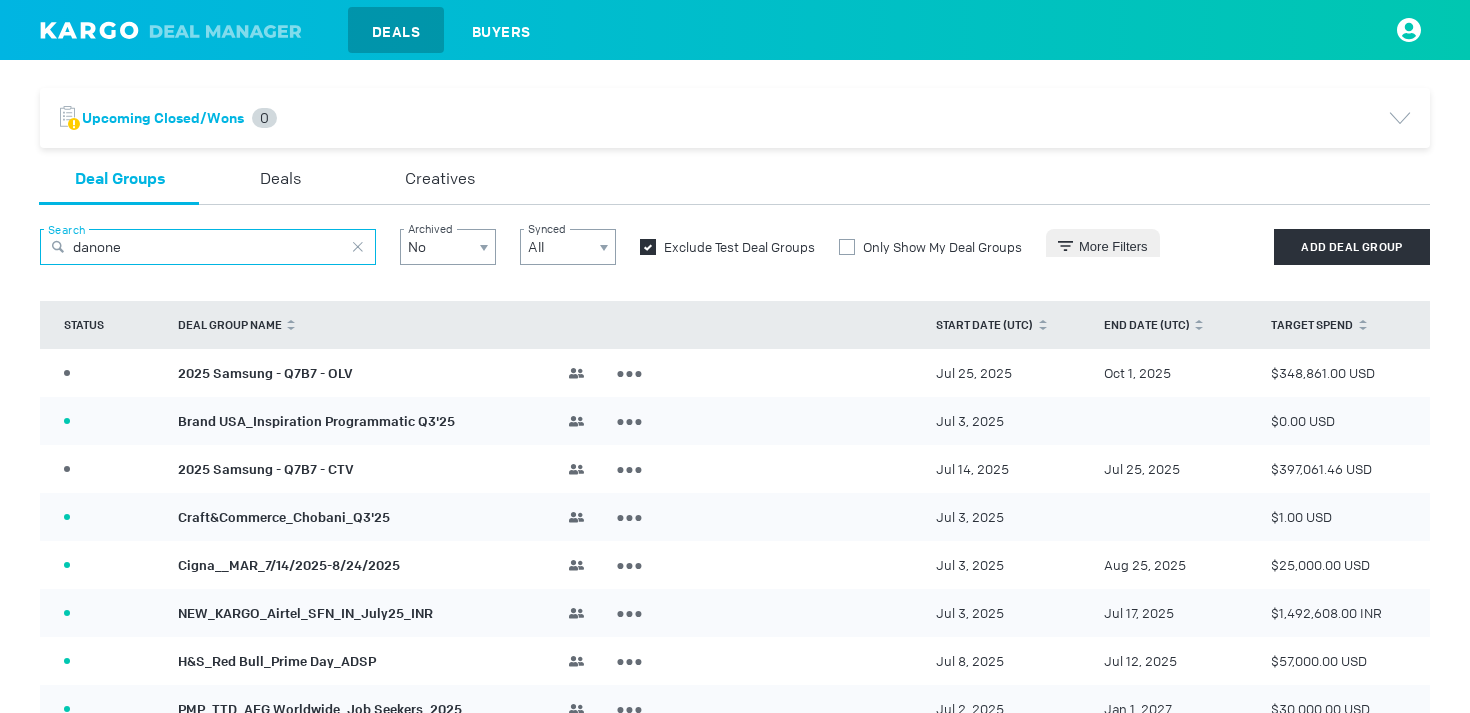 type on "danone" 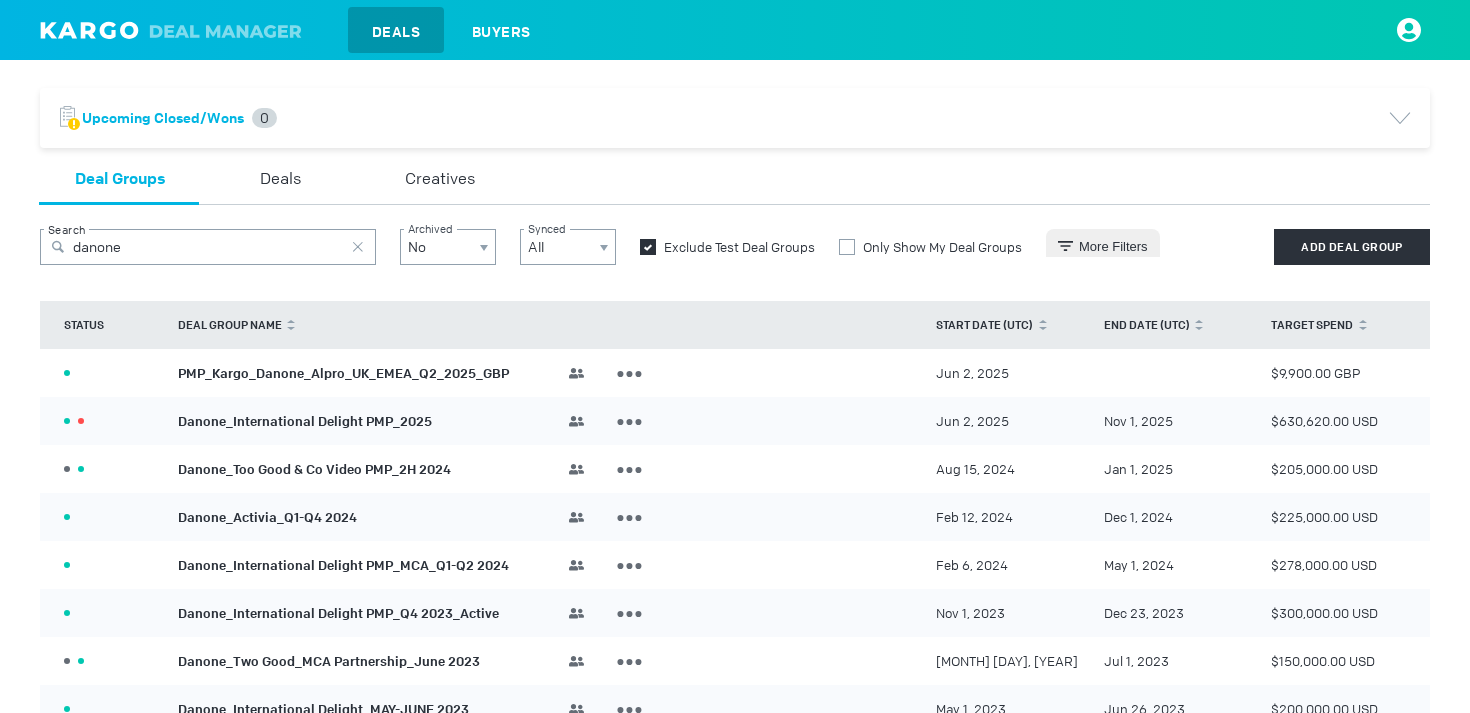 click on "PMP_Kargo_Danone_Alpro_UK_EMEA_Q2_2025_GBP" at bounding box center (343, 372) 